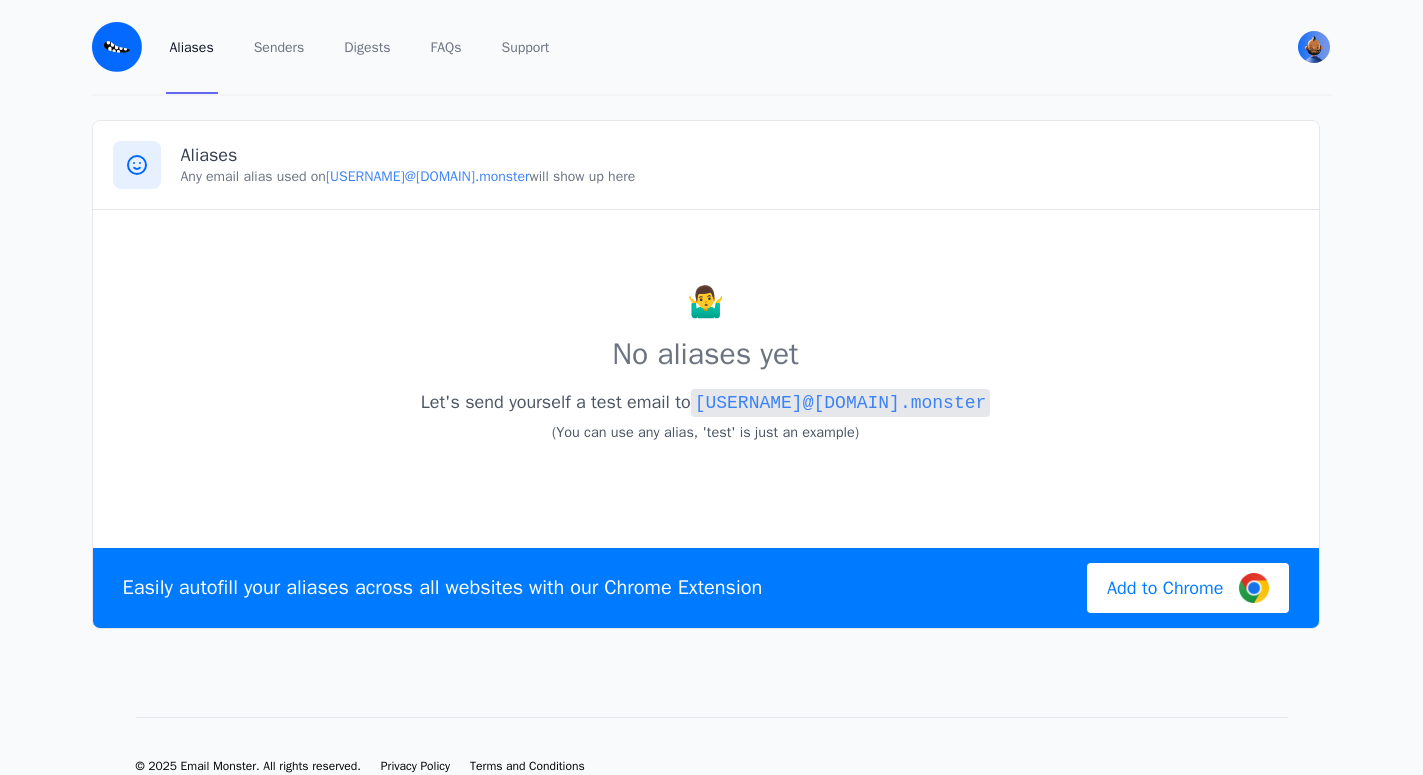 scroll, scrollTop: 0, scrollLeft: 0, axis: both 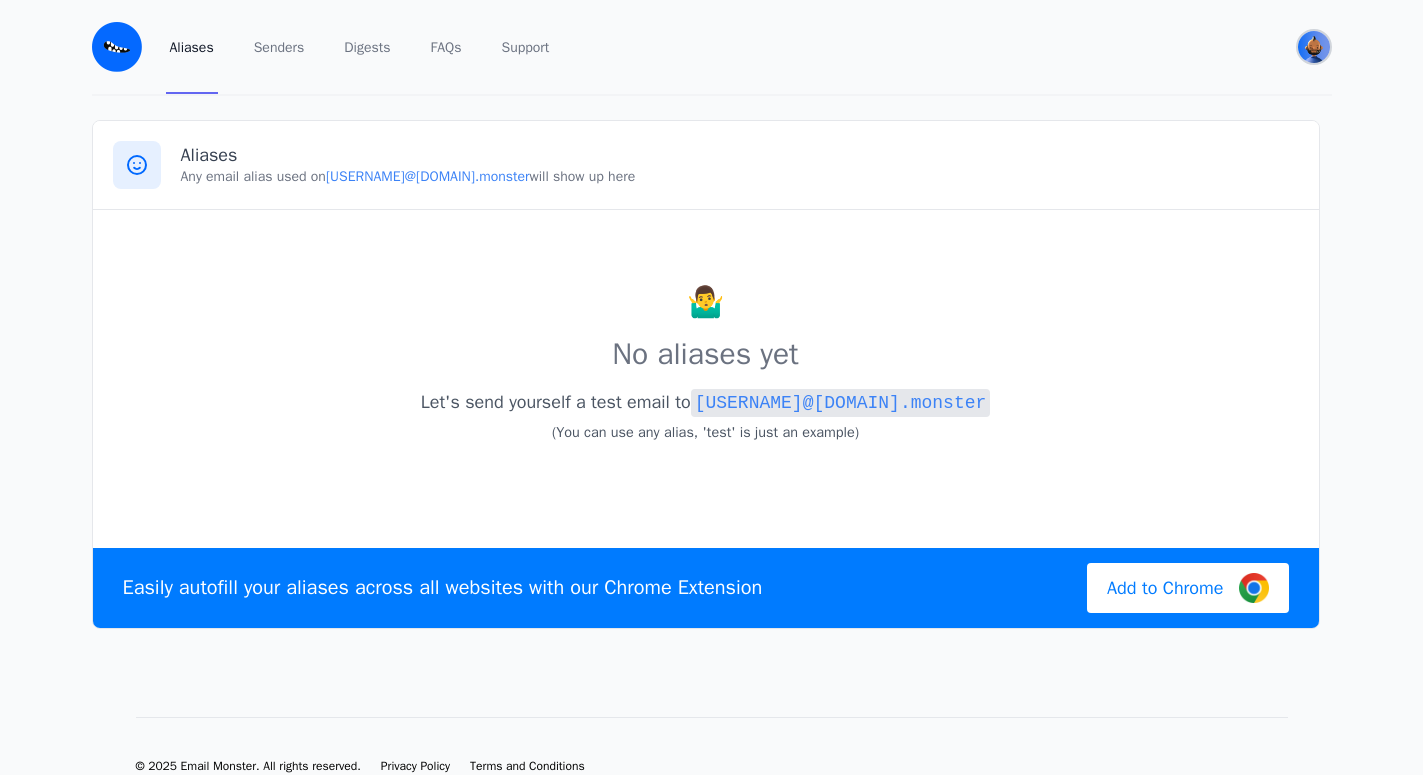 click at bounding box center [1314, 47] 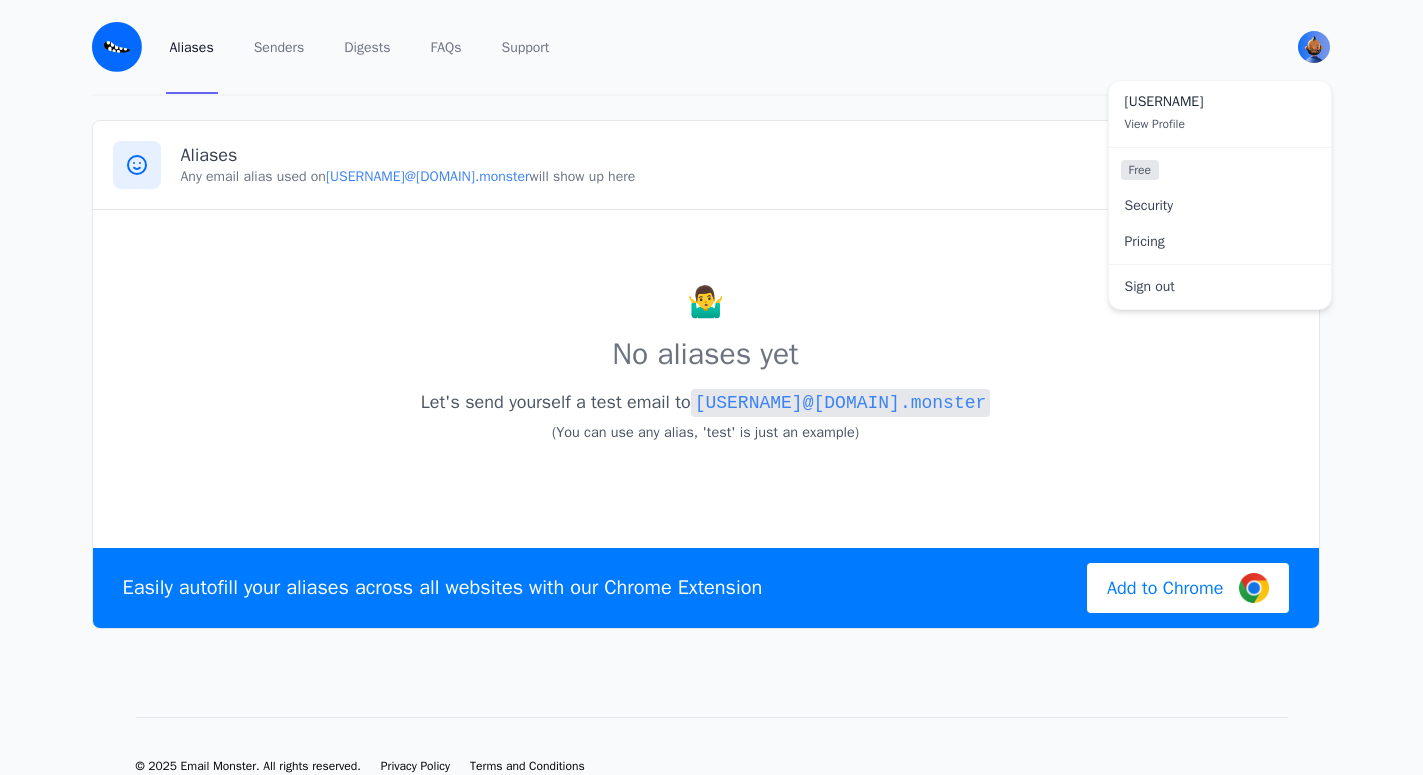 click on "Zladwsd1
View Profile" at bounding box center [1220, 114] 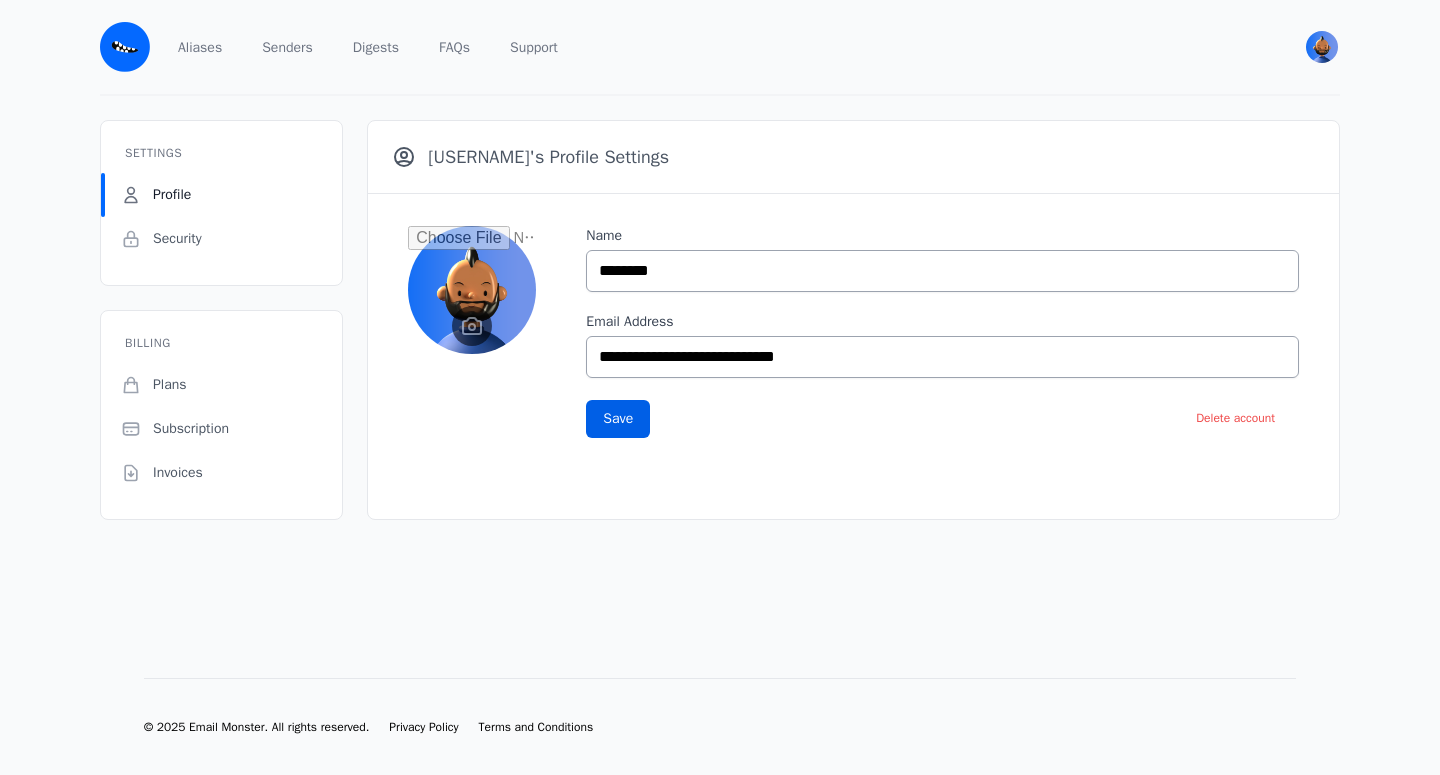scroll, scrollTop: 0, scrollLeft: 0, axis: both 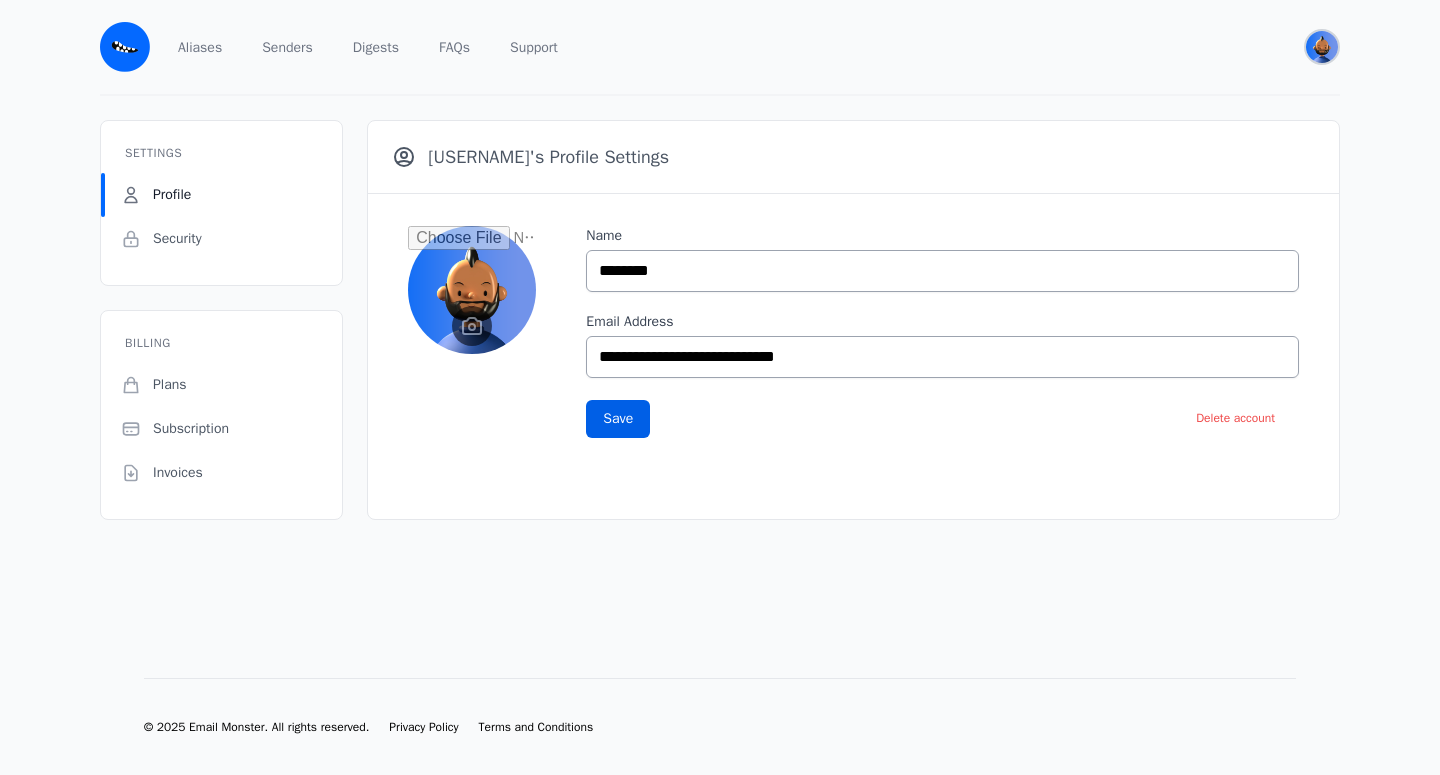 click at bounding box center [1322, 47] 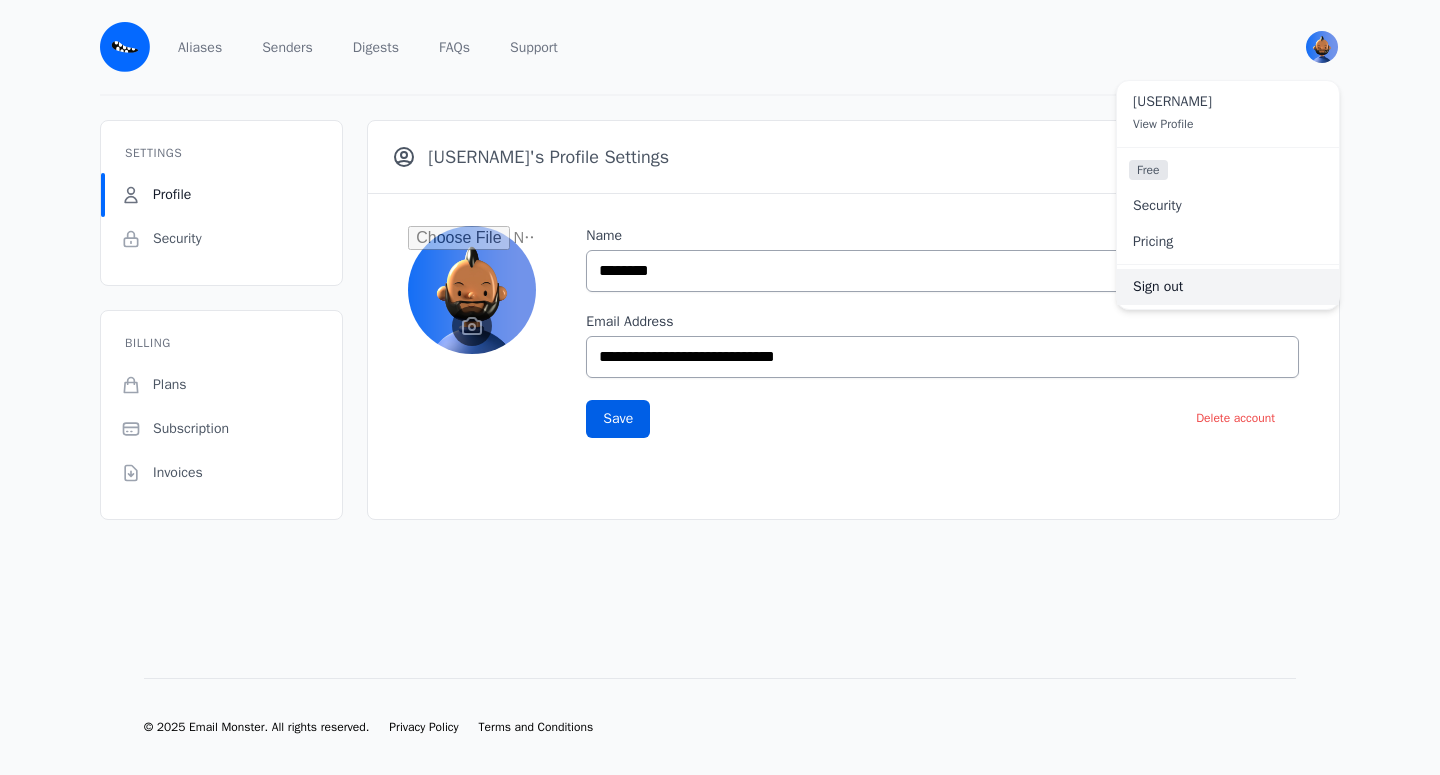 click on "Sign out" at bounding box center [1228, 287] 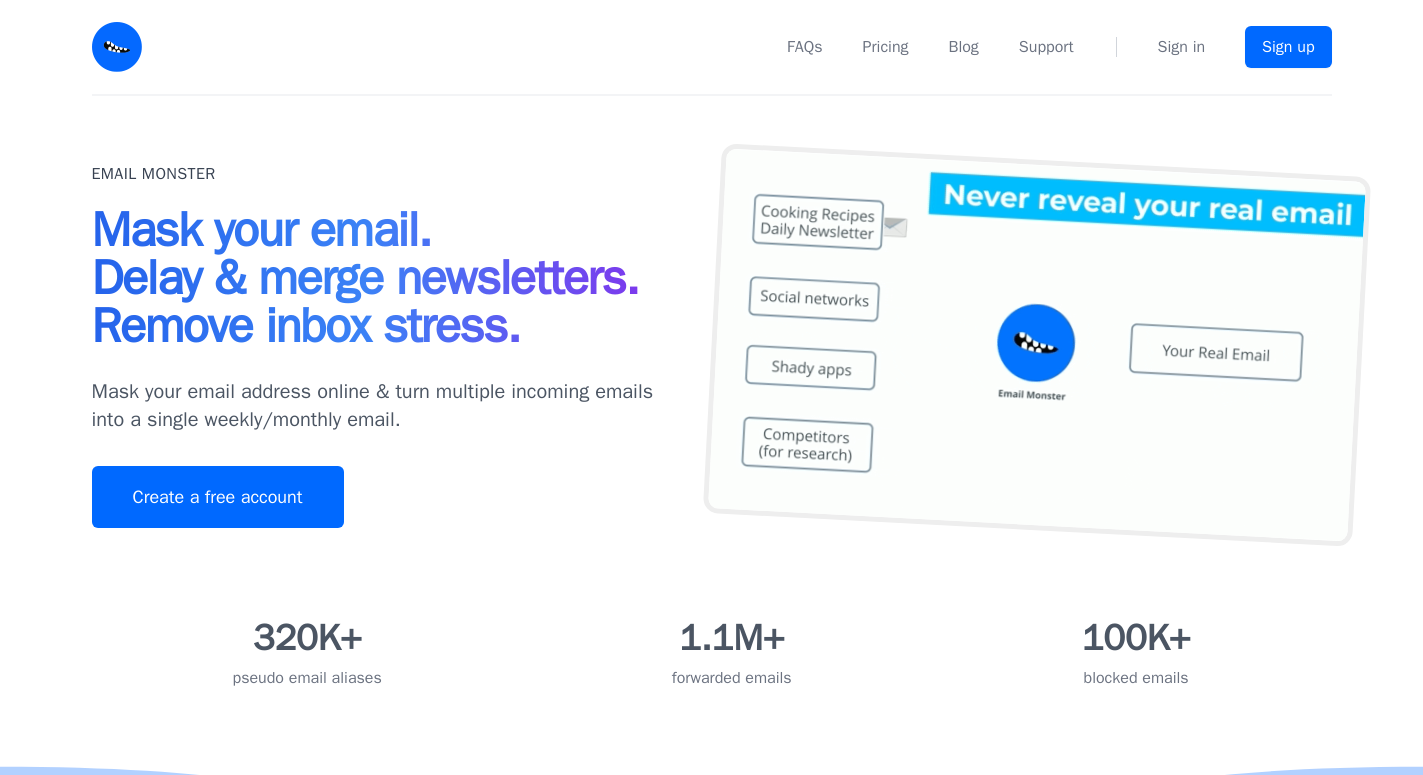 scroll, scrollTop: 0, scrollLeft: 0, axis: both 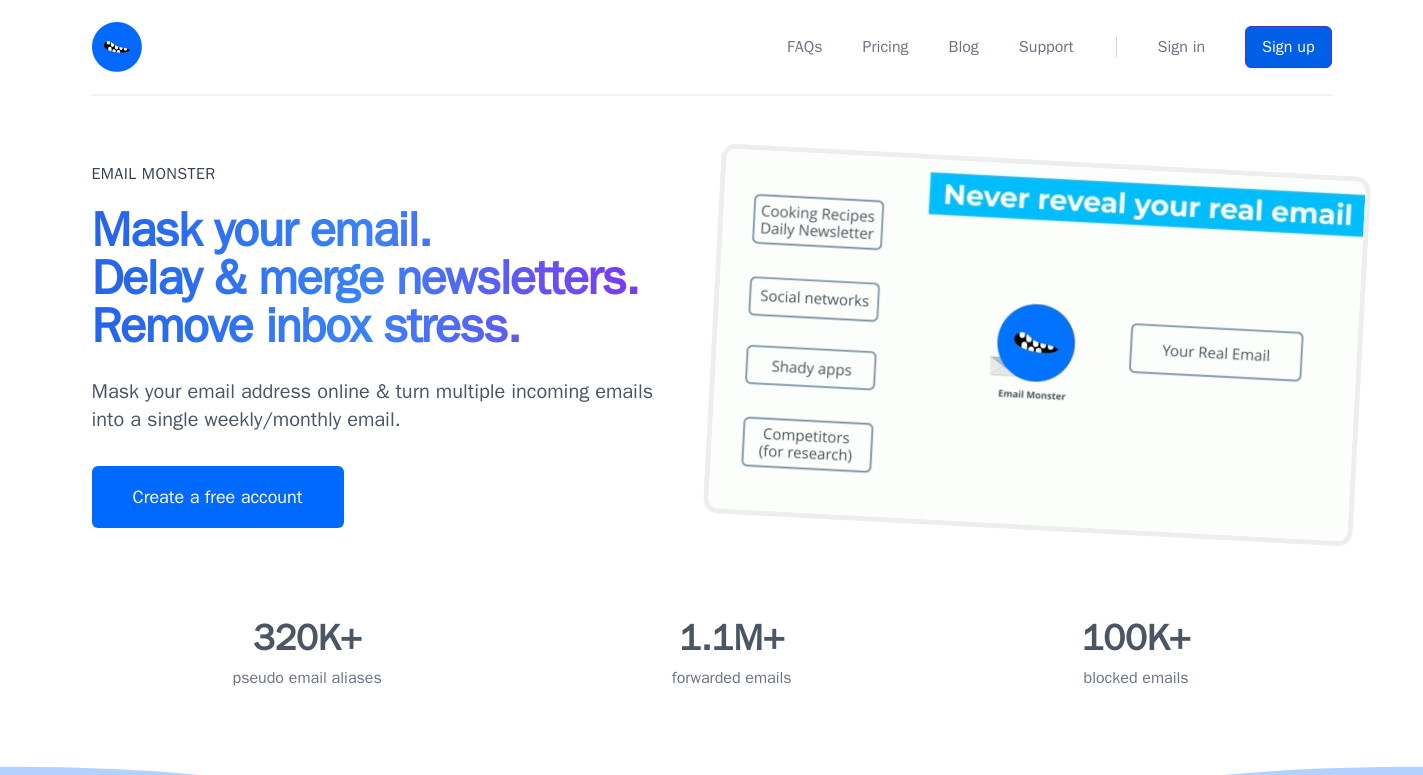 click on "Sign up" at bounding box center [1288, 47] 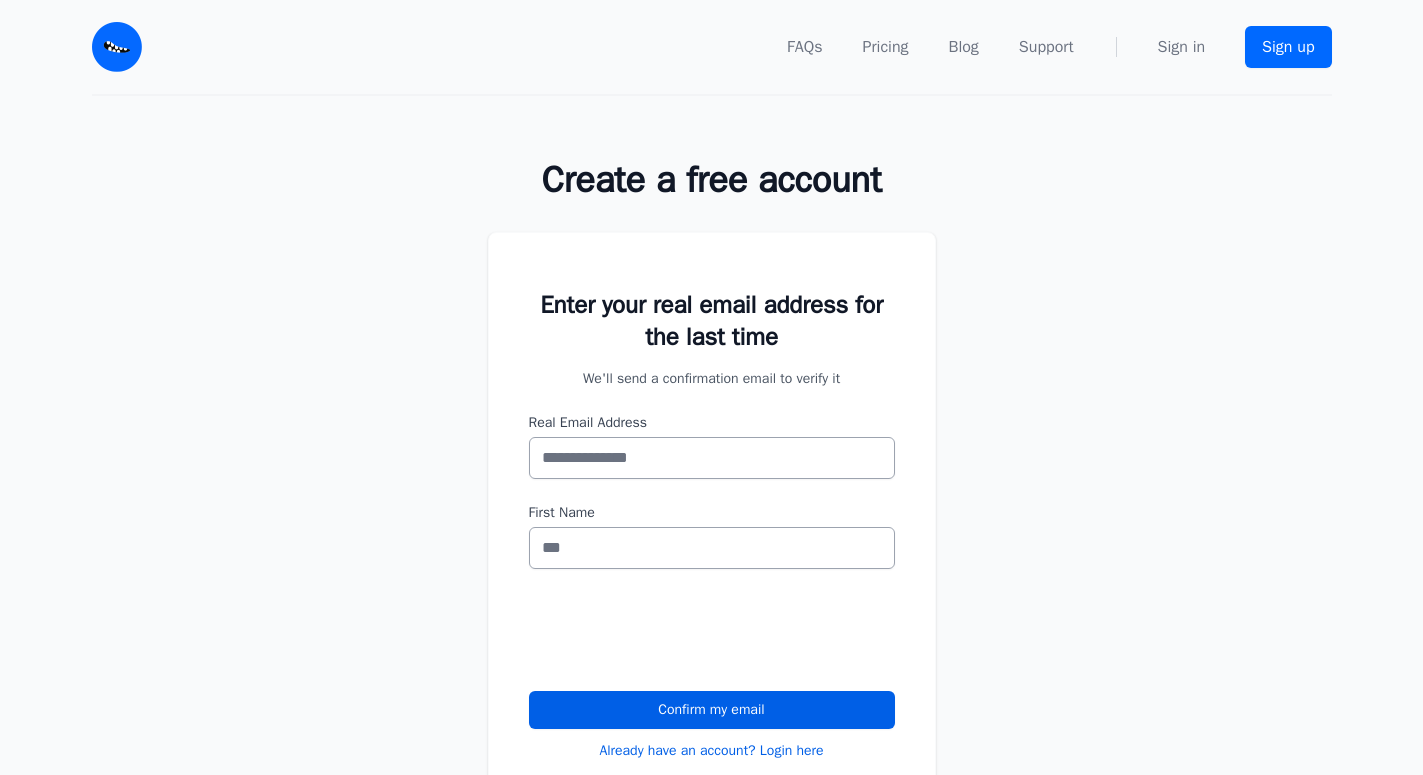 scroll, scrollTop: 0, scrollLeft: 0, axis: both 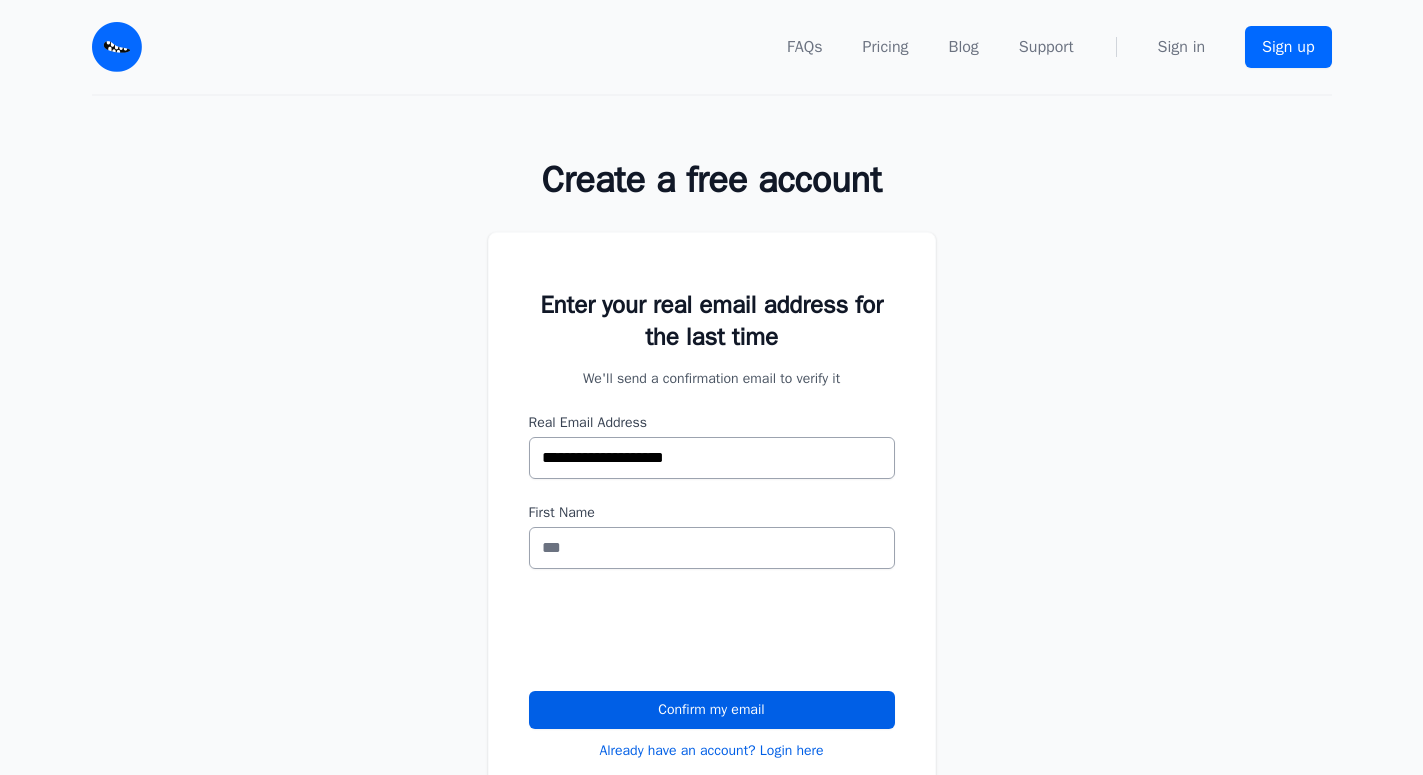 type on "**********" 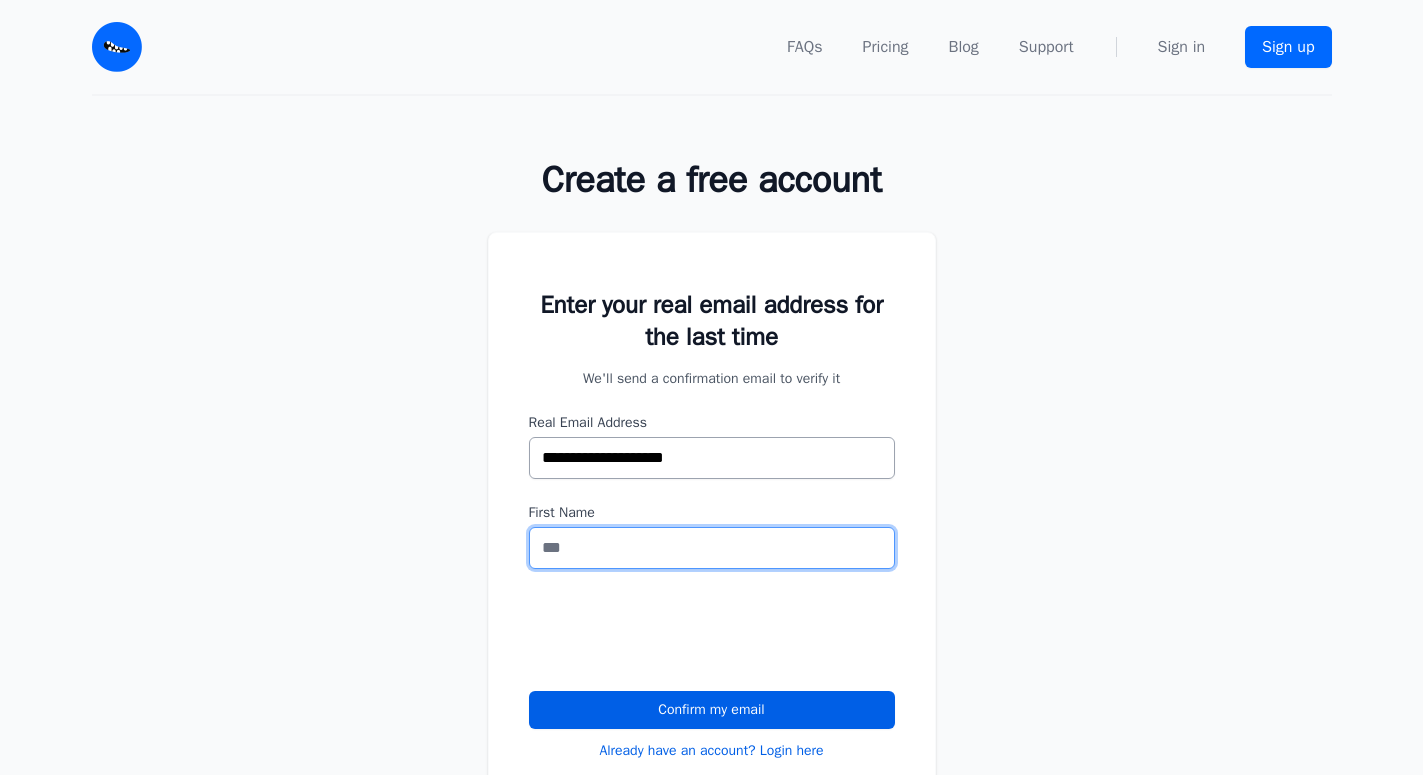 click on "First Name" at bounding box center [712, 548] 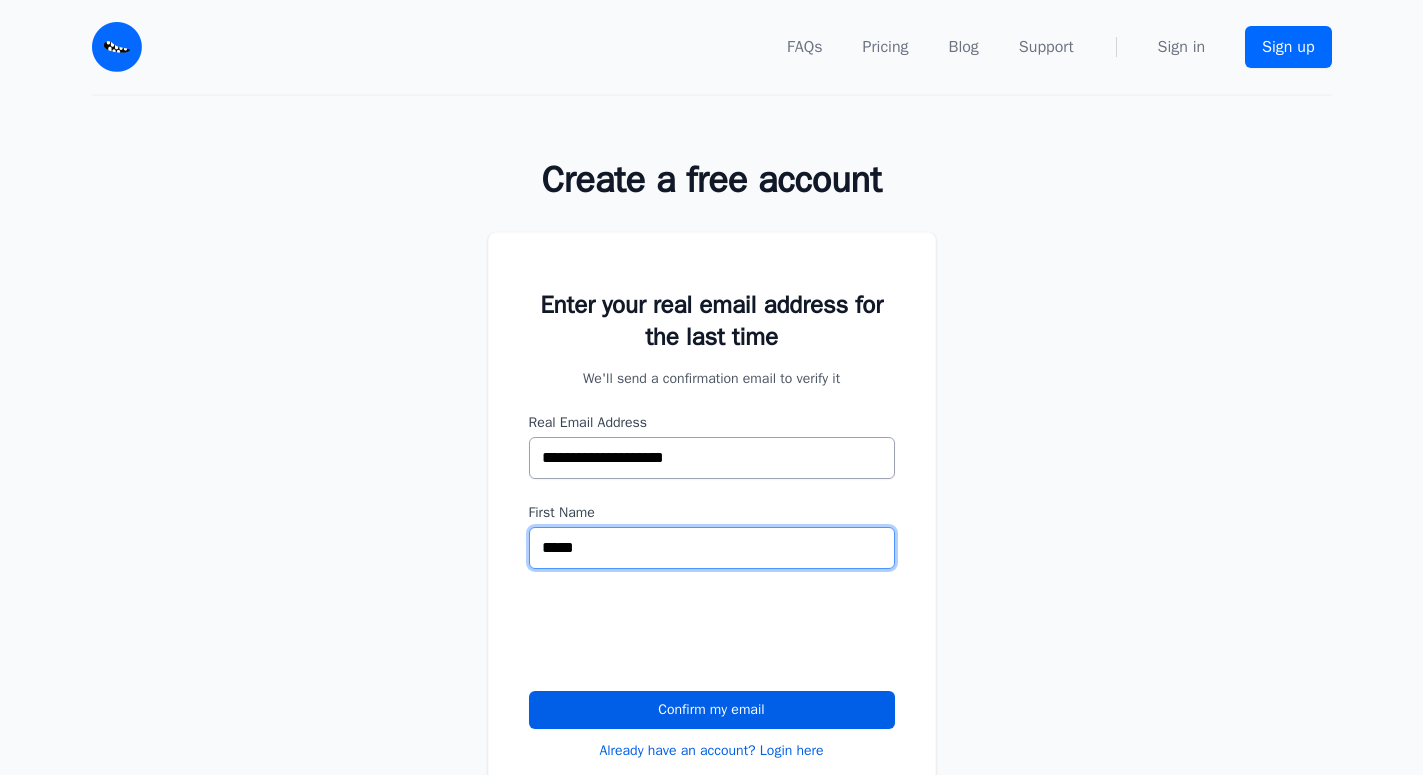 drag, startPoint x: 612, startPoint y: 589, endPoint x: 631, endPoint y: 545, distance: 47.92703 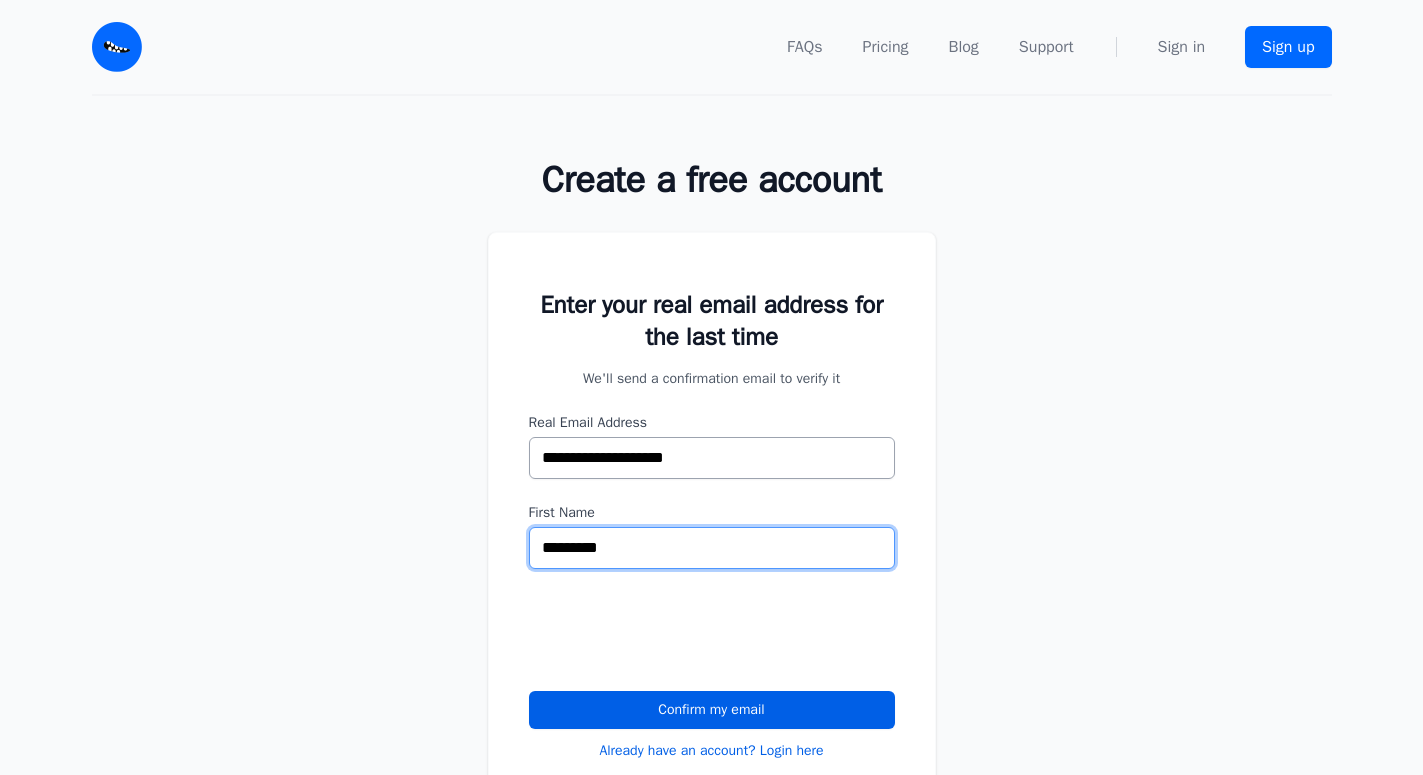 type on "*********" 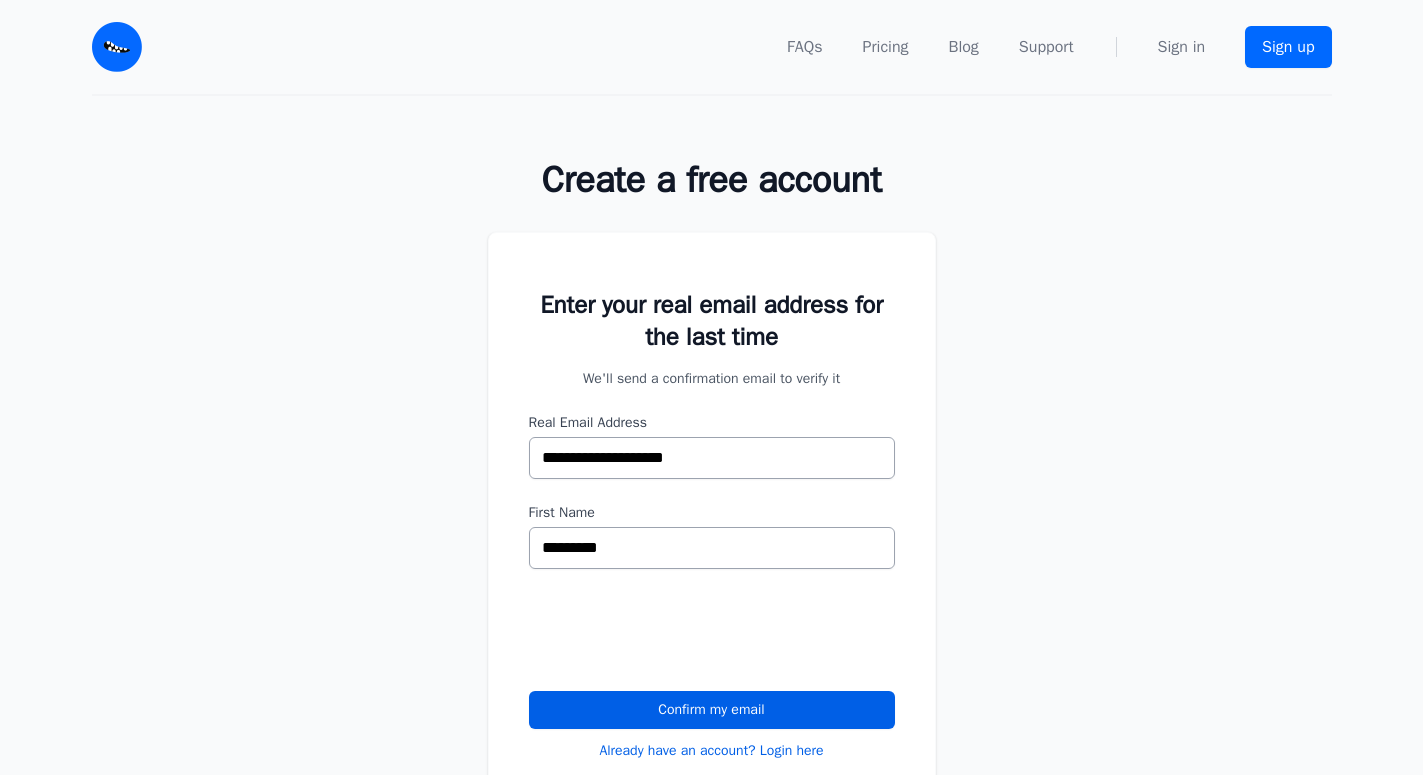 click on "**********" at bounding box center (711, 537) 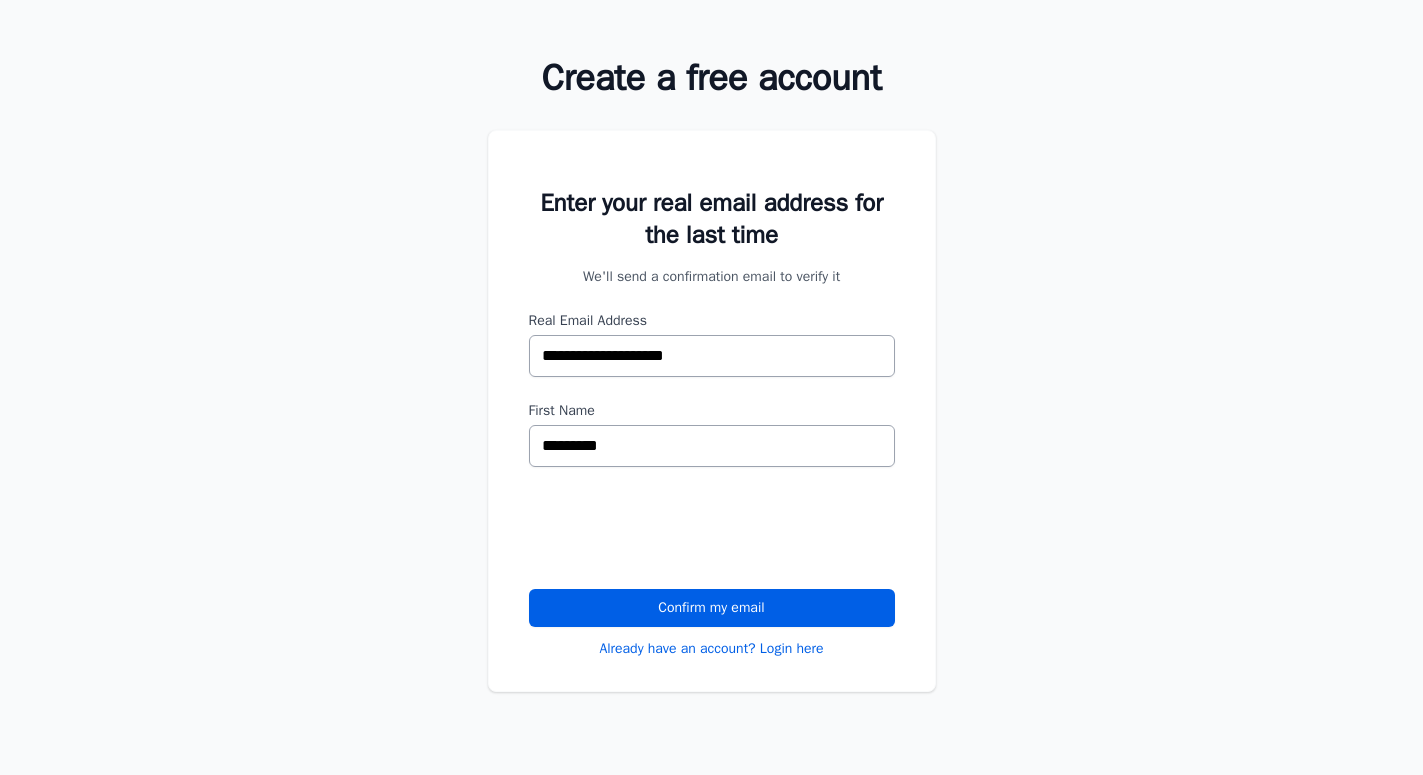 click on "**********" at bounding box center [711, 435] 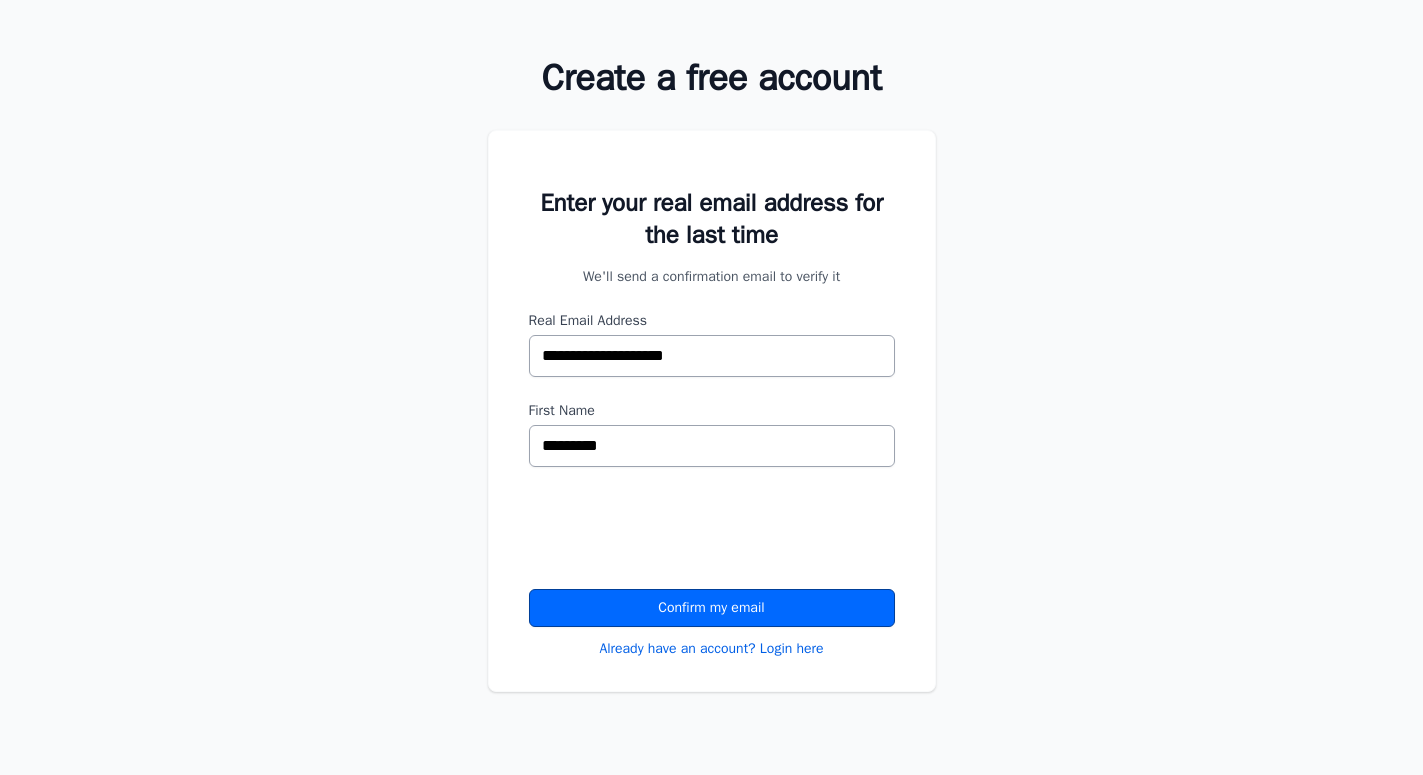 click on "Confirm my email" at bounding box center (712, 608) 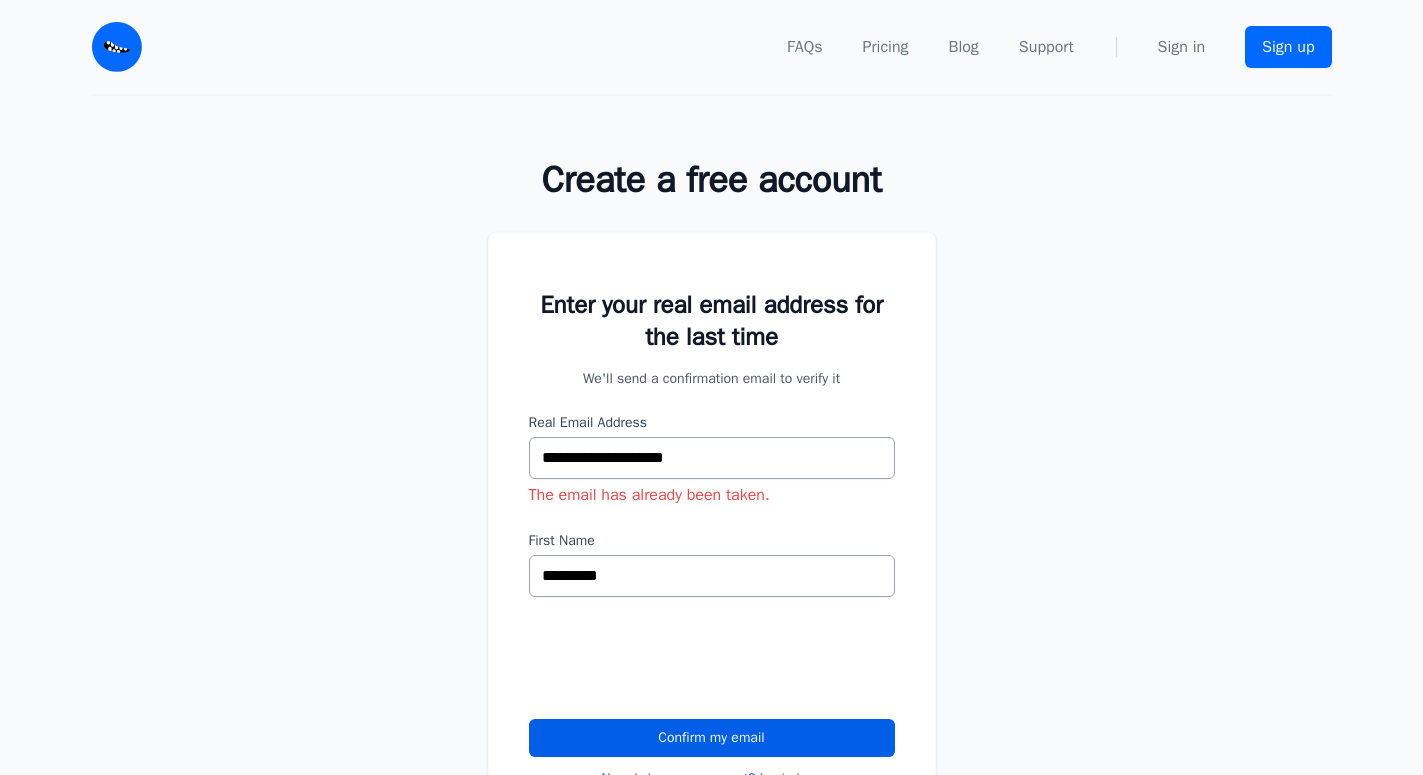scroll, scrollTop: 0, scrollLeft: 0, axis: both 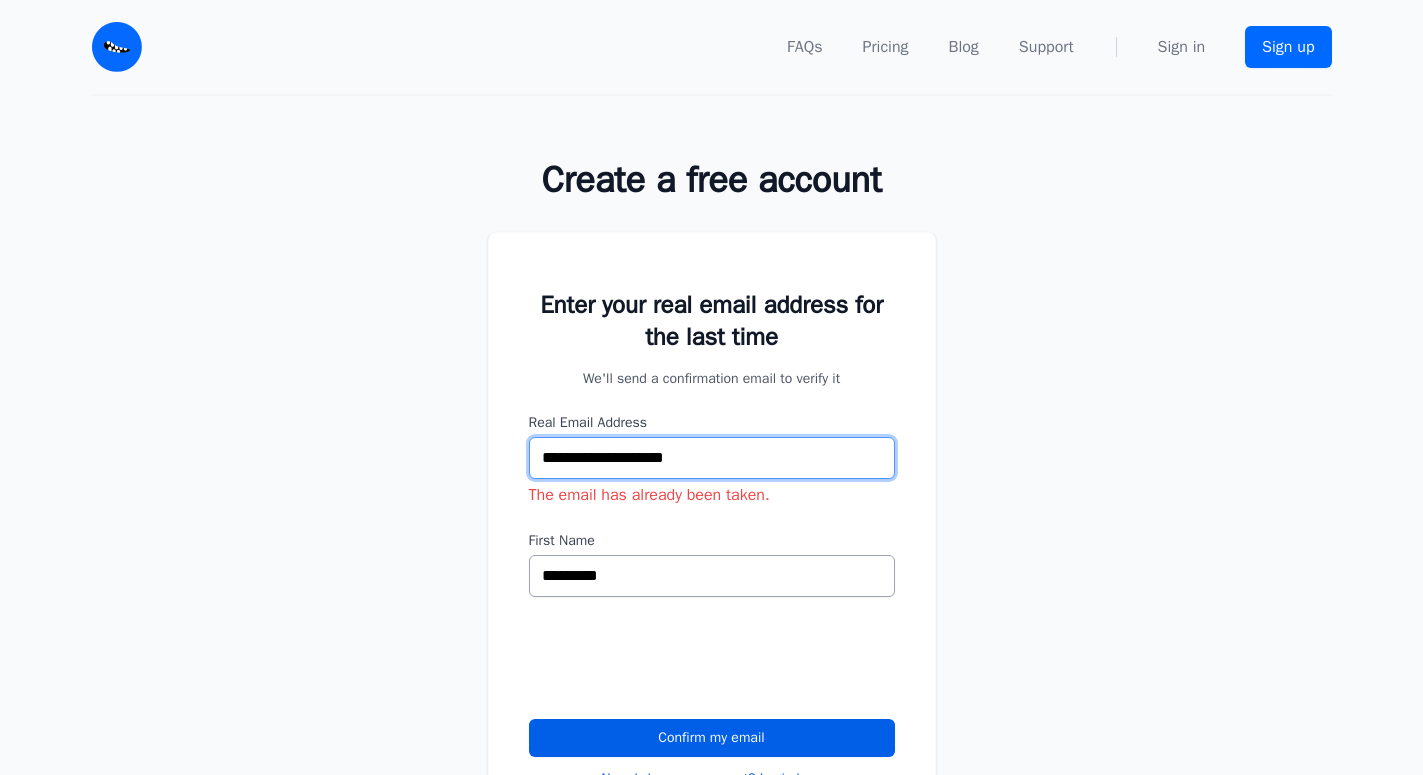 drag, startPoint x: 744, startPoint y: 446, endPoint x: 424, endPoint y: 434, distance: 320.2249 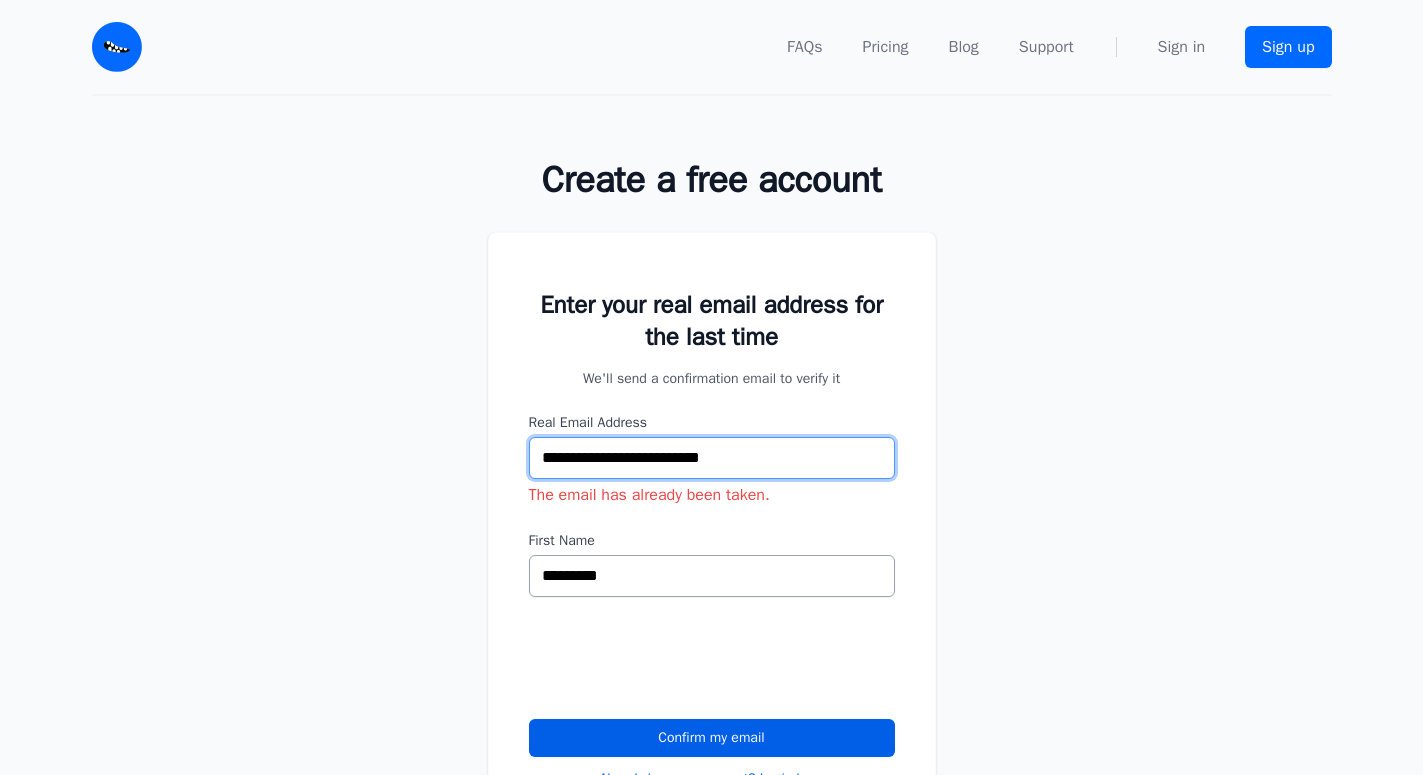 type on "**********" 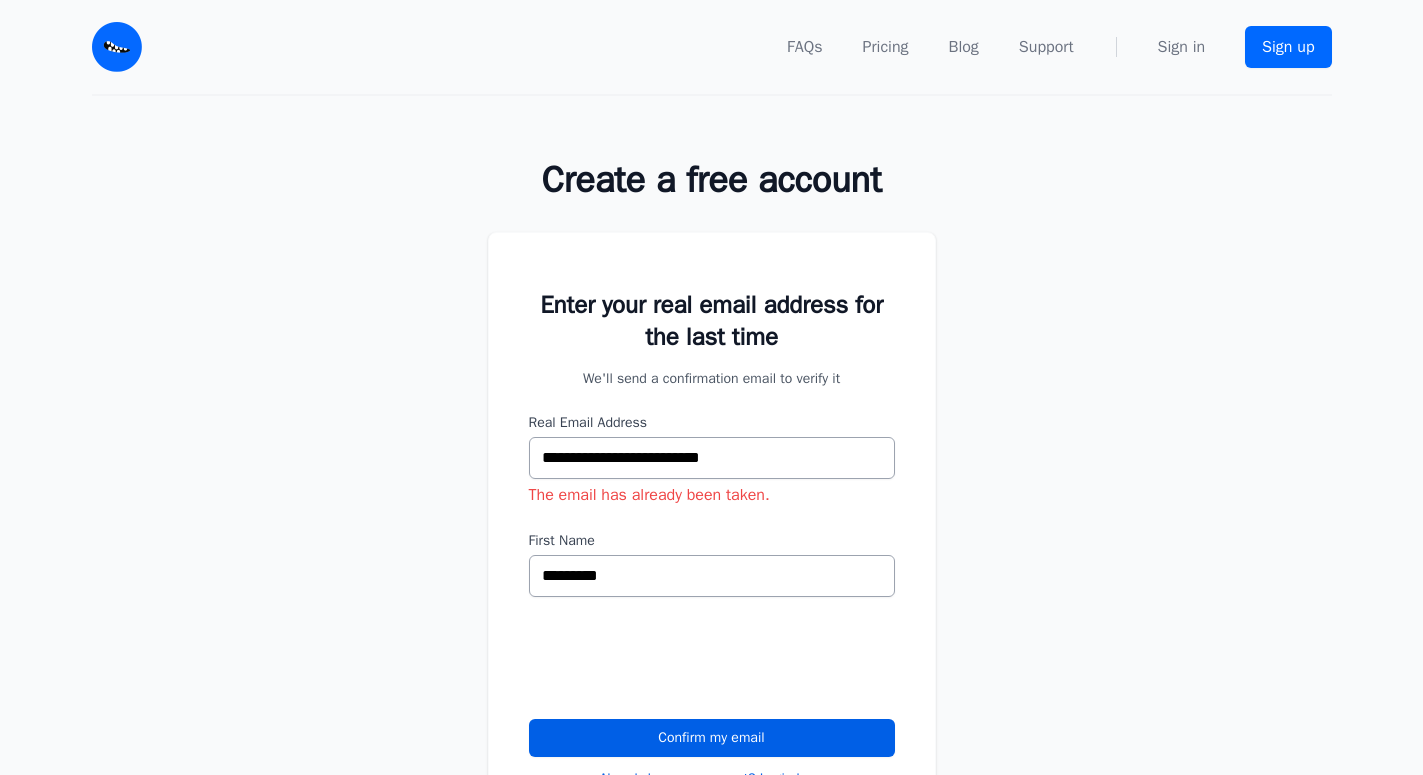 click on "**********" at bounding box center (711, 499) 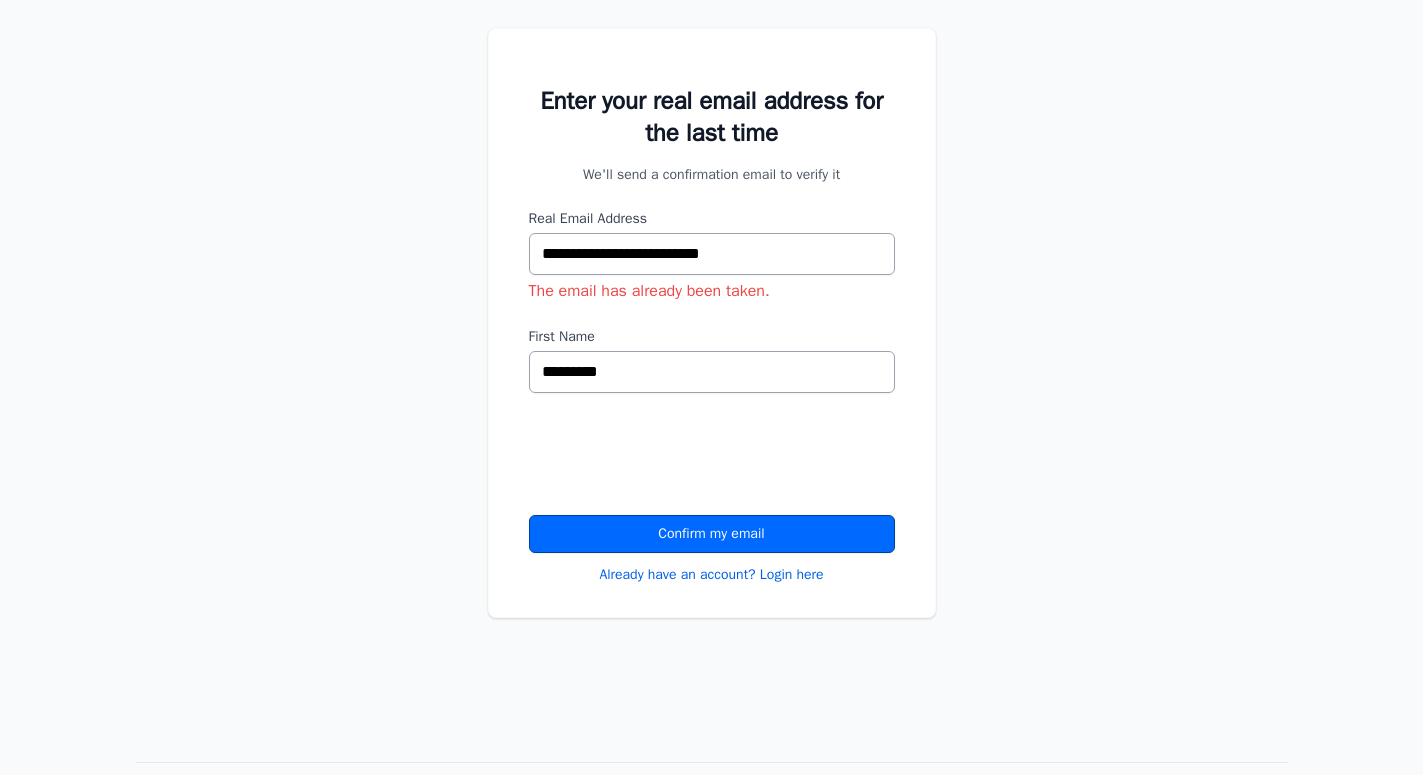 click on "Confirm my email" at bounding box center [712, 534] 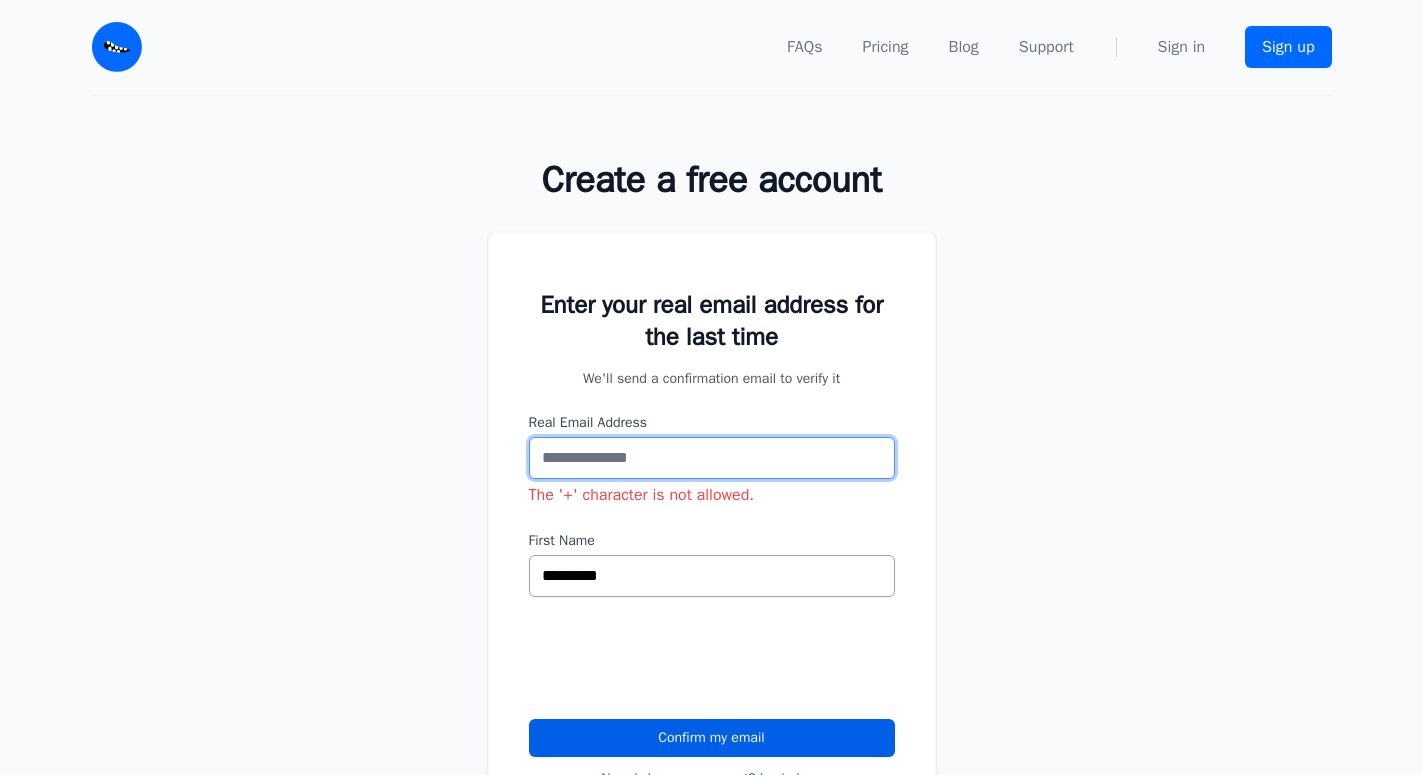 scroll, scrollTop: 0, scrollLeft: 0, axis: both 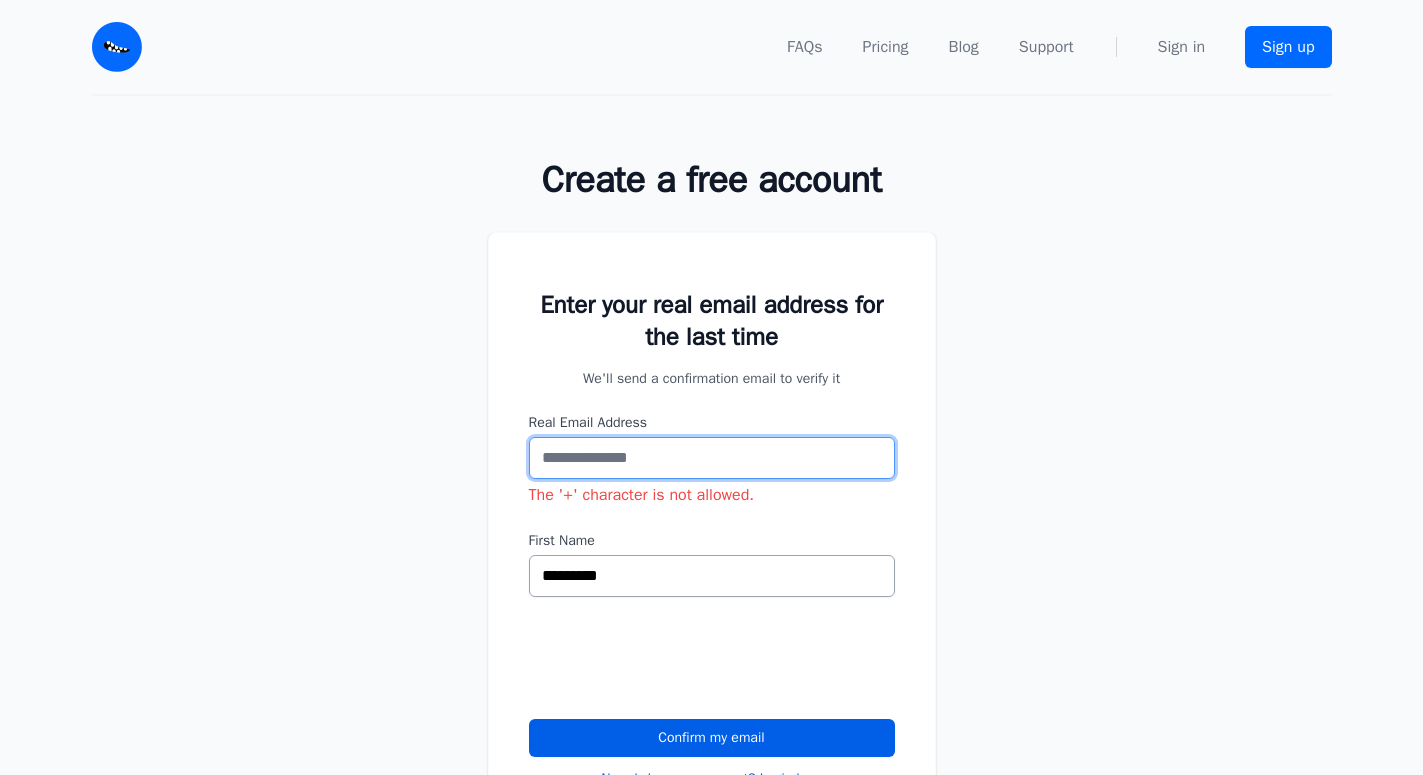 paste on "**********" 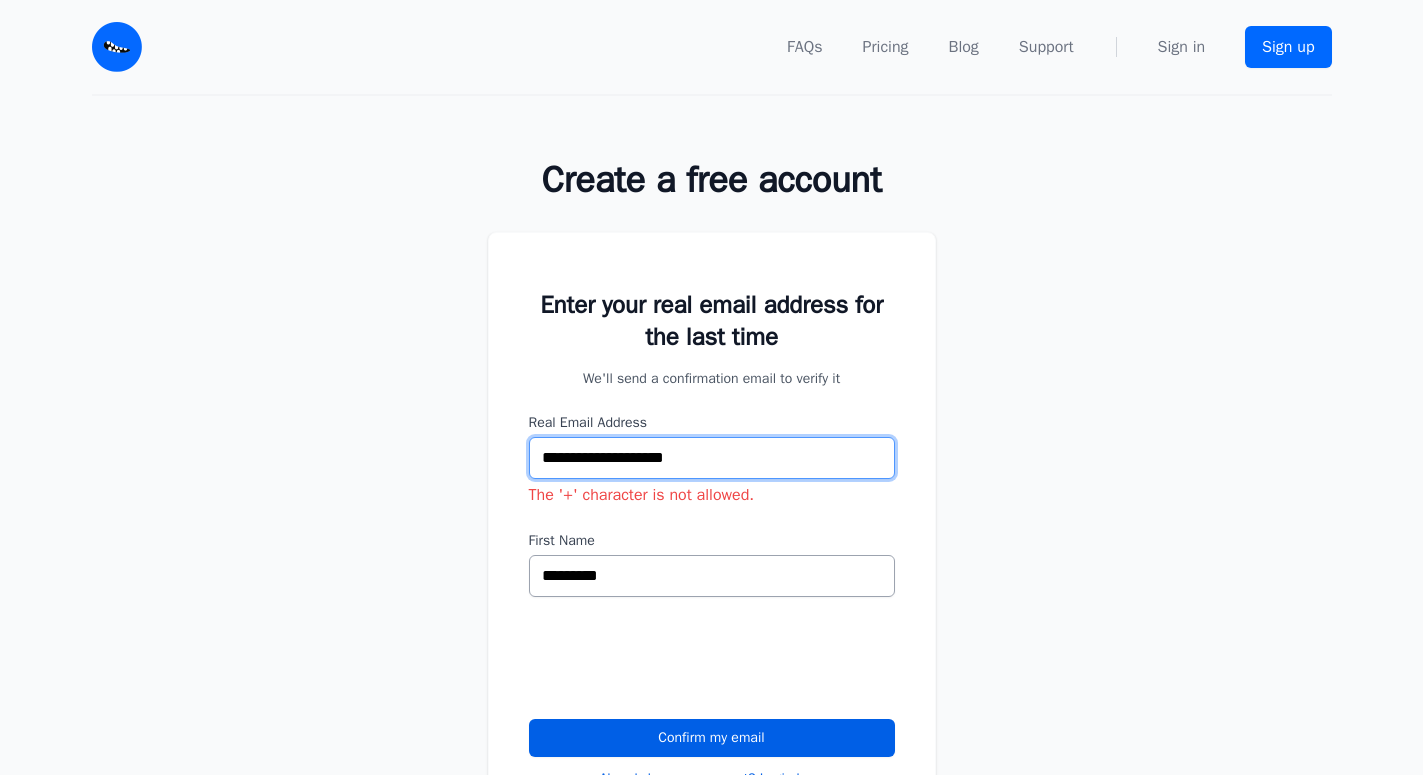 click on "**********" at bounding box center (712, 458) 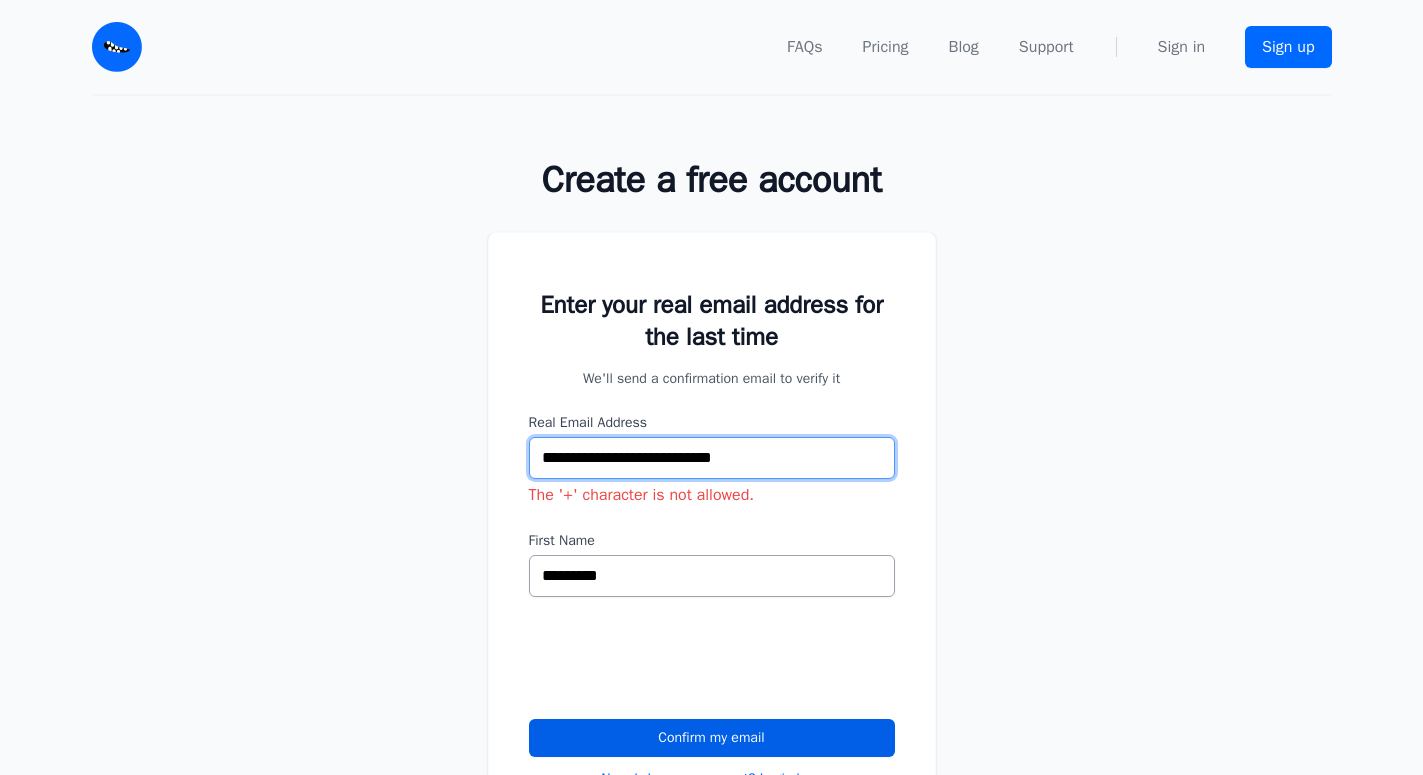 type on "**********" 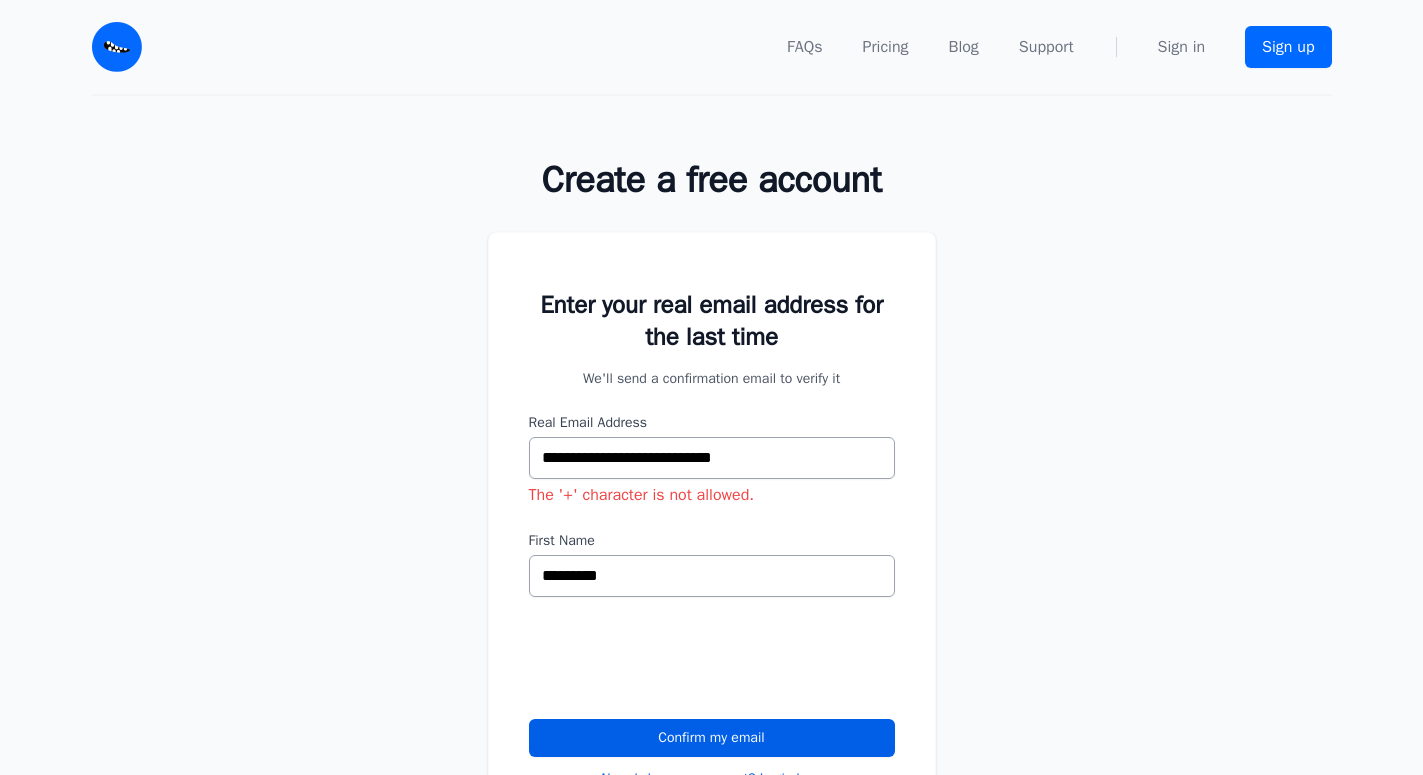 scroll, scrollTop: 102, scrollLeft: 0, axis: vertical 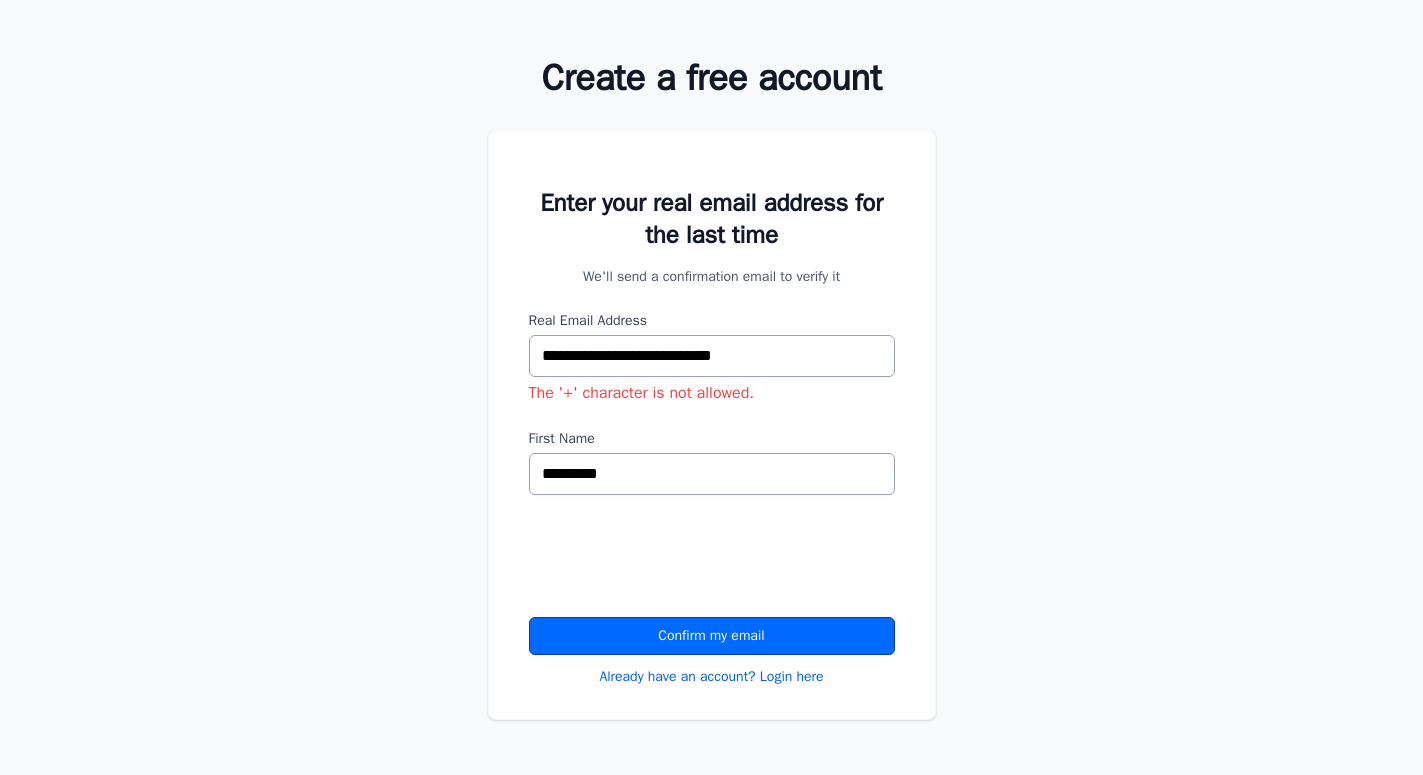 click on "Confirm my email" at bounding box center (712, 636) 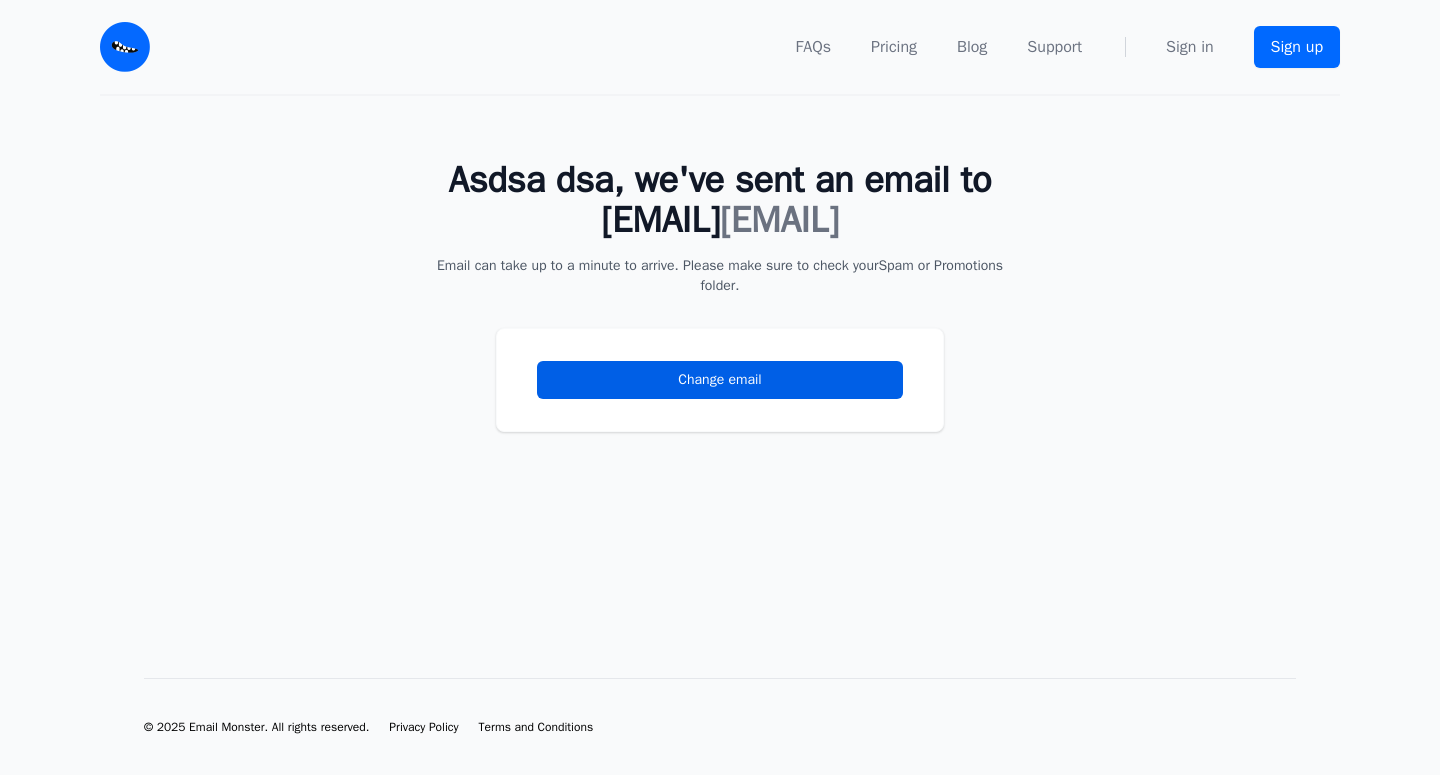 scroll, scrollTop: 0, scrollLeft: 0, axis: both 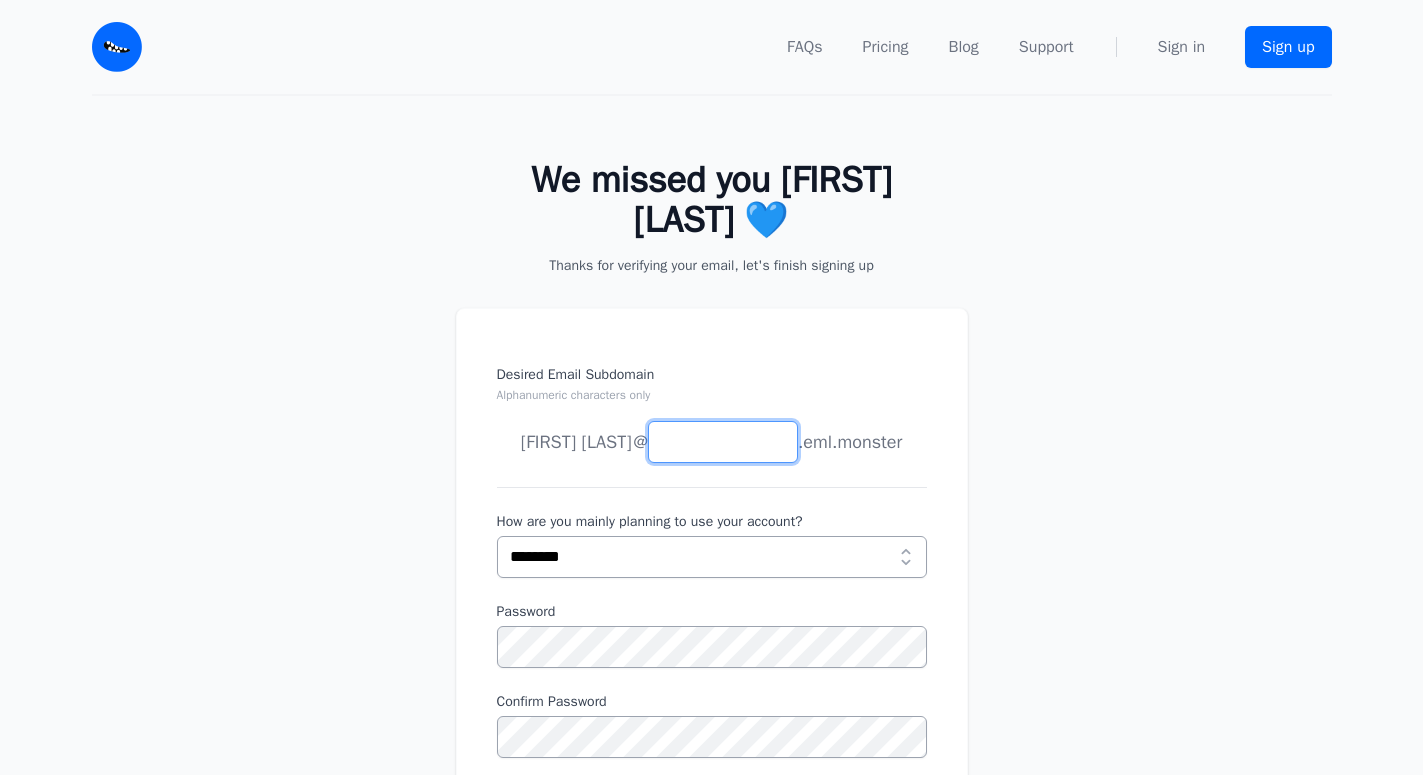 click on "Desired Email Subdomain
Alphanumeric characters only" at bounding box center (723, 442) 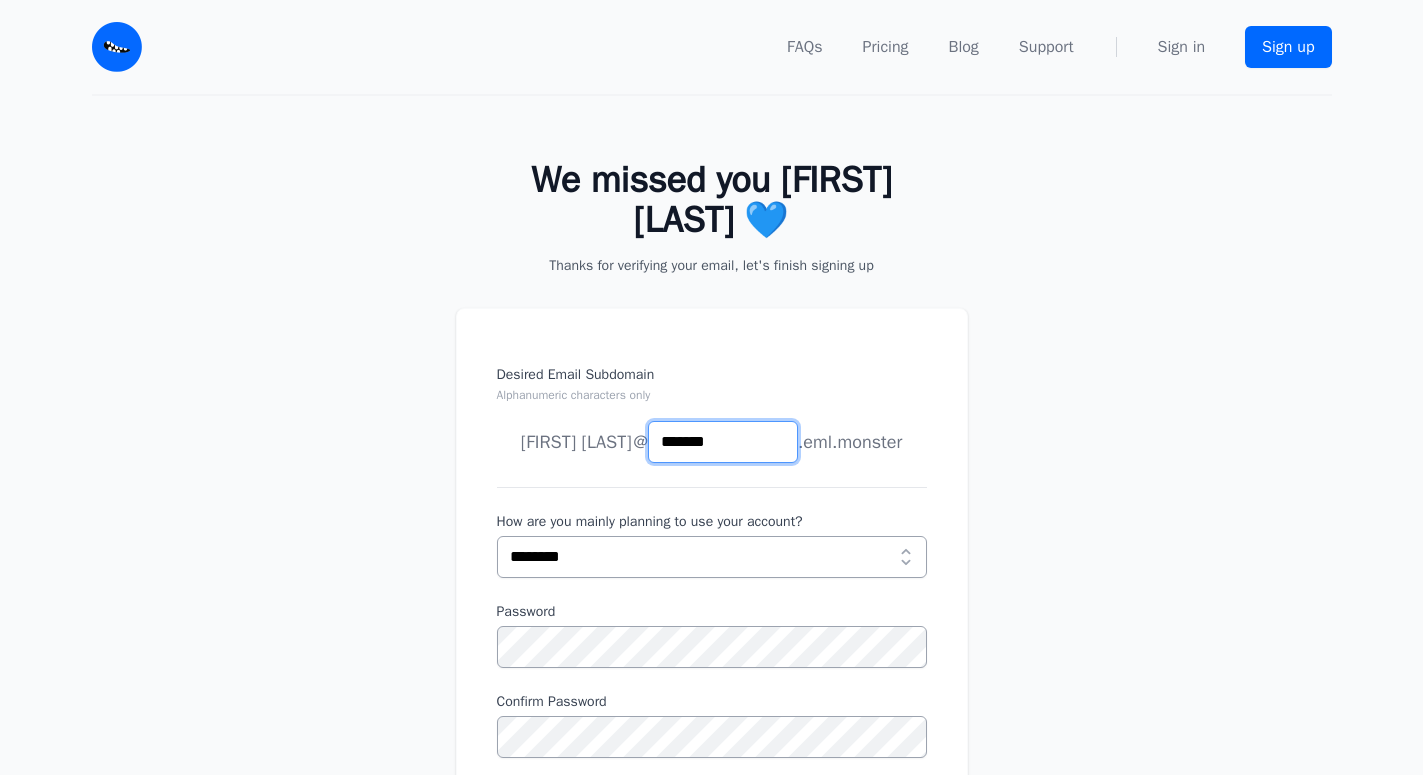 type on "*******" 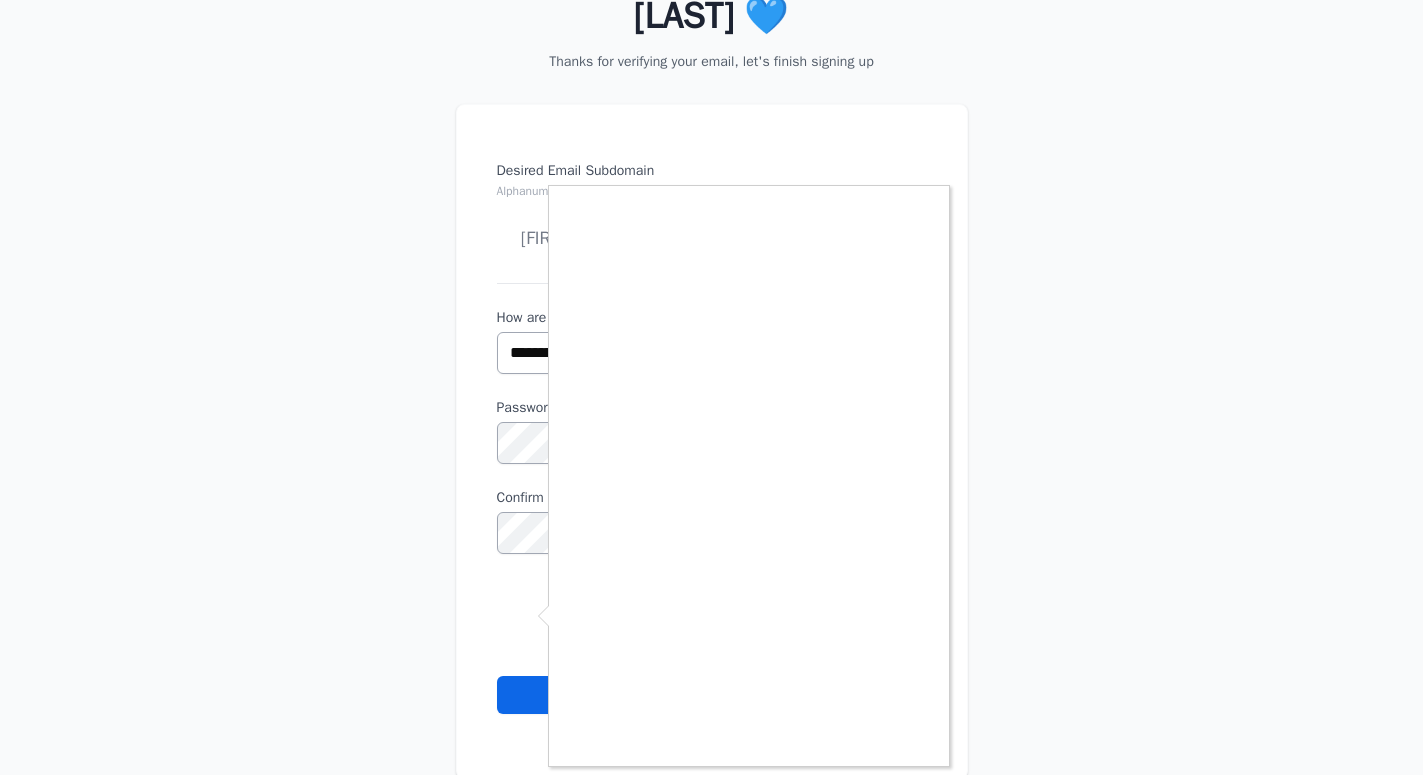 scroll, scrollTop: 306, scrollLeft: 0, axis: vertical 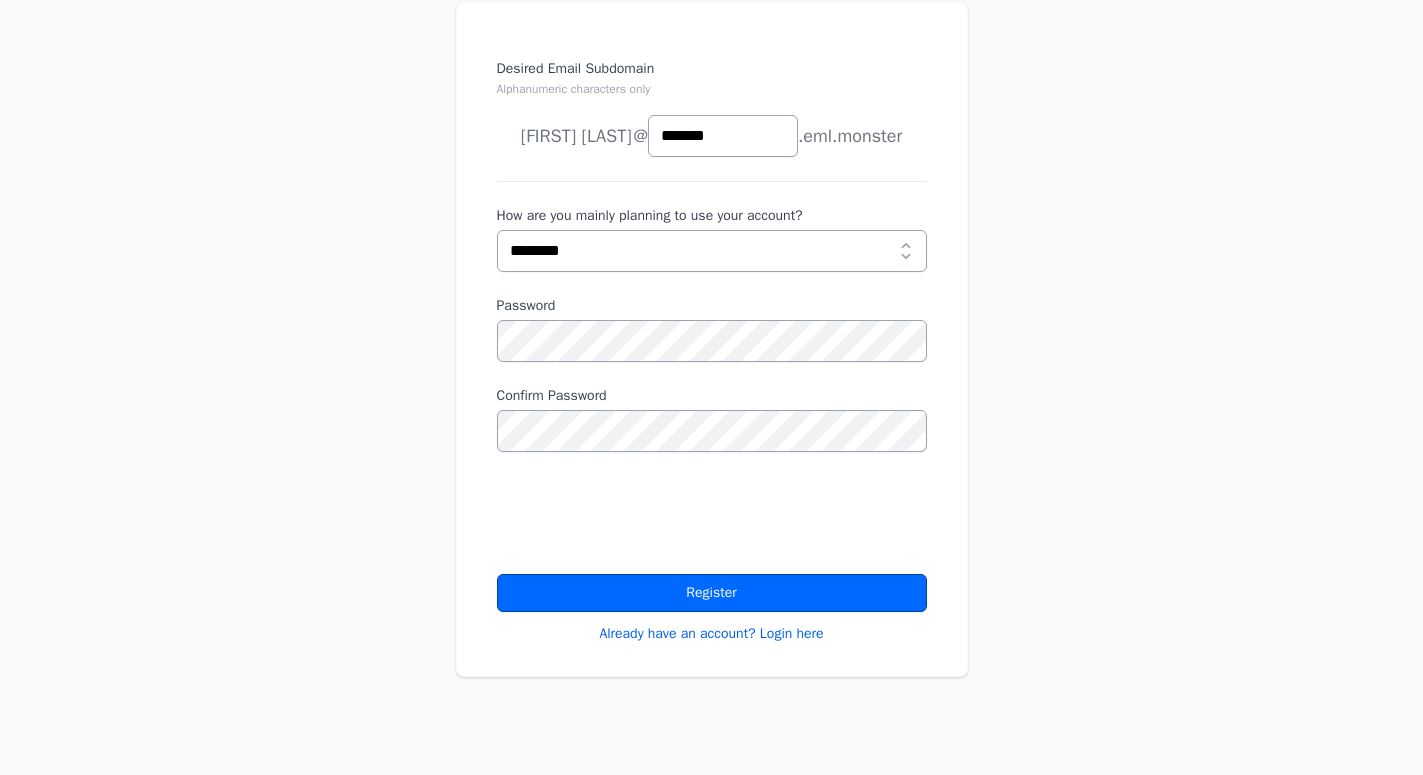 click on "Register" at bounding box center [712, 593] 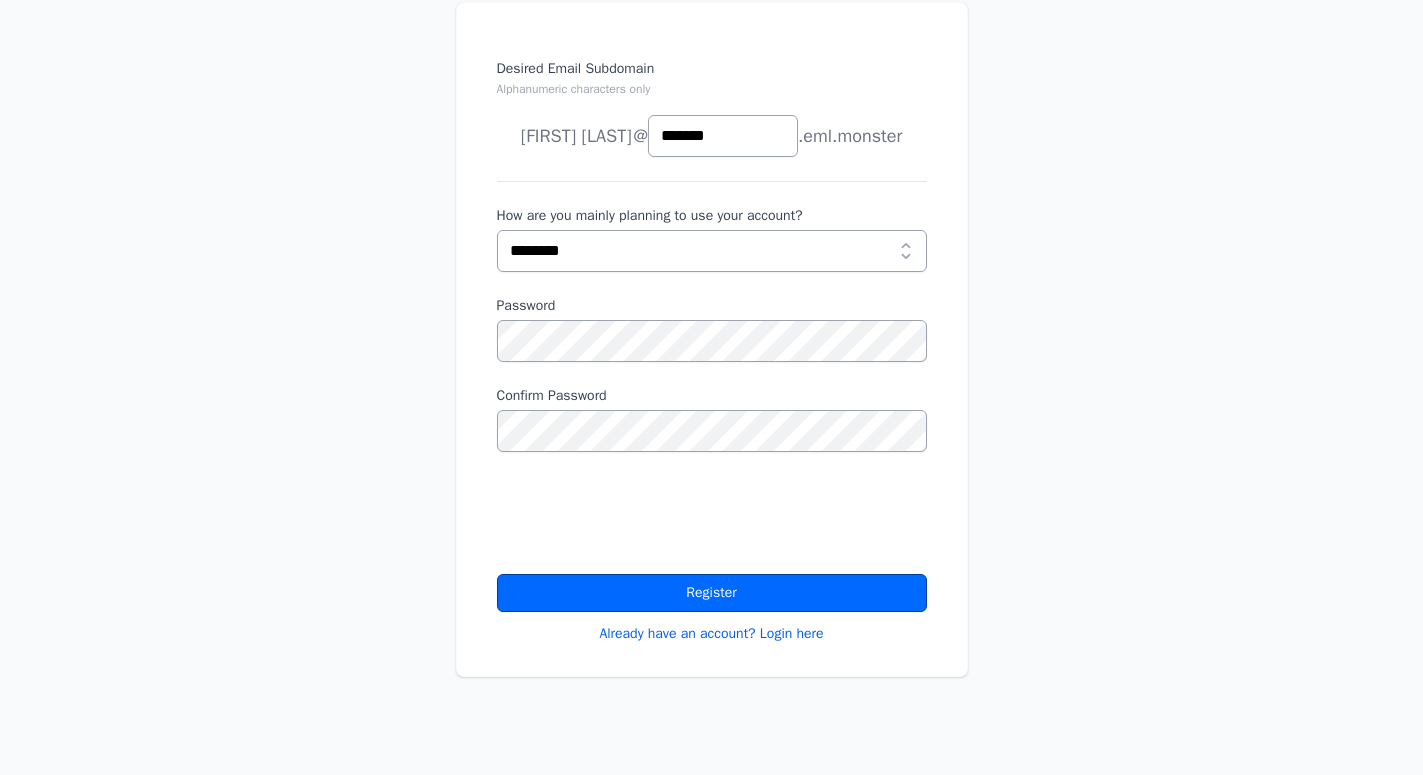 click on "Register" at bounding box center [712, 593] 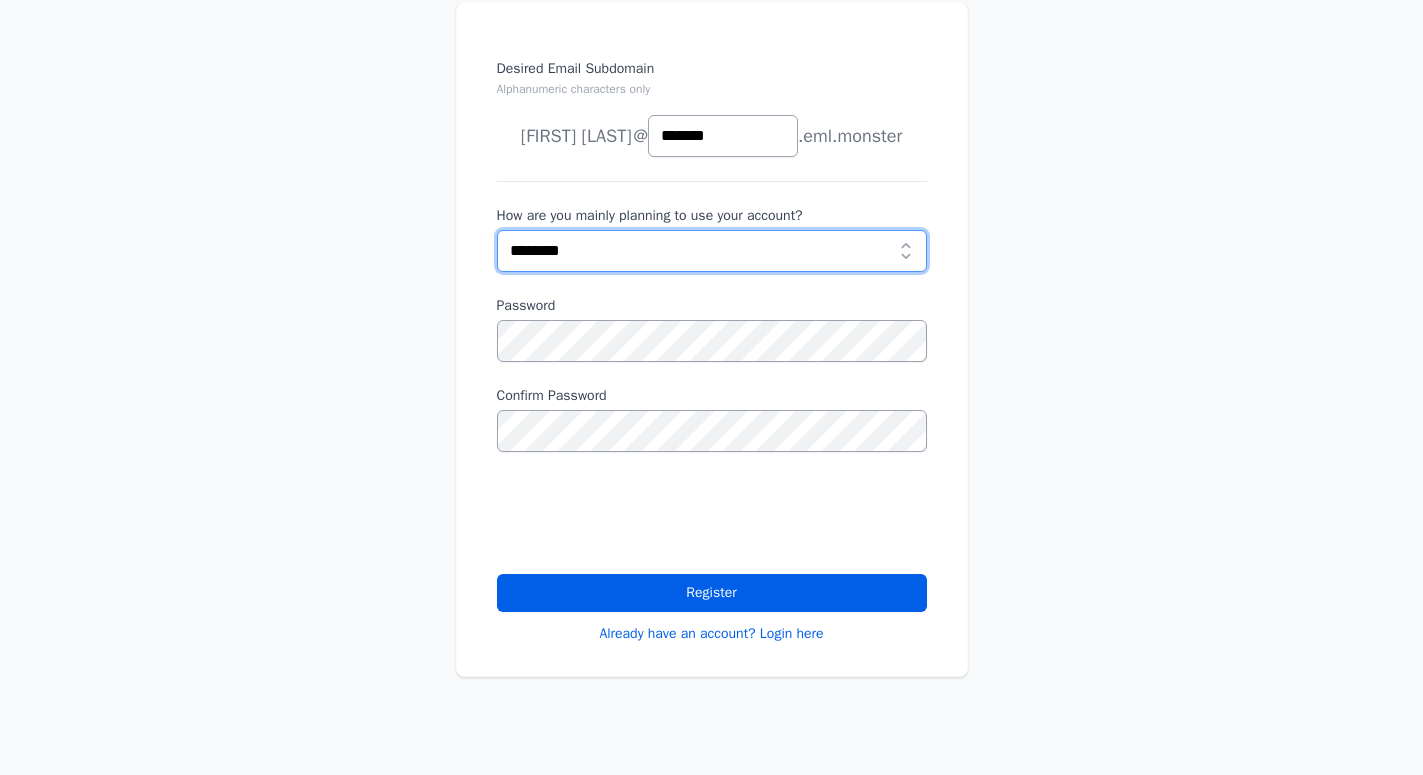 scroll, scrollTop: 0, scrollLeft: 0, axis: both 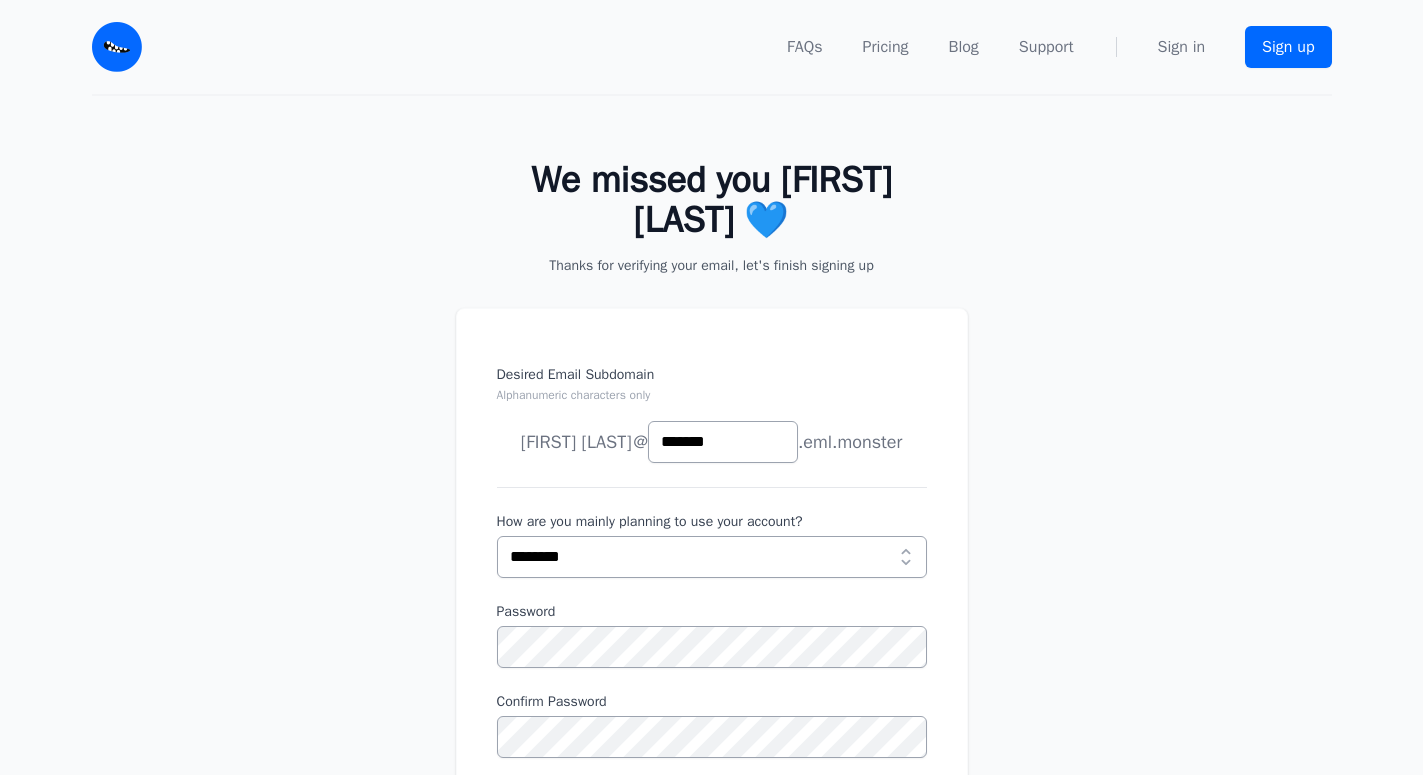 click on "Desired Email Subdomain
Alphanumeric characters only" at bounding box center [712, 391] 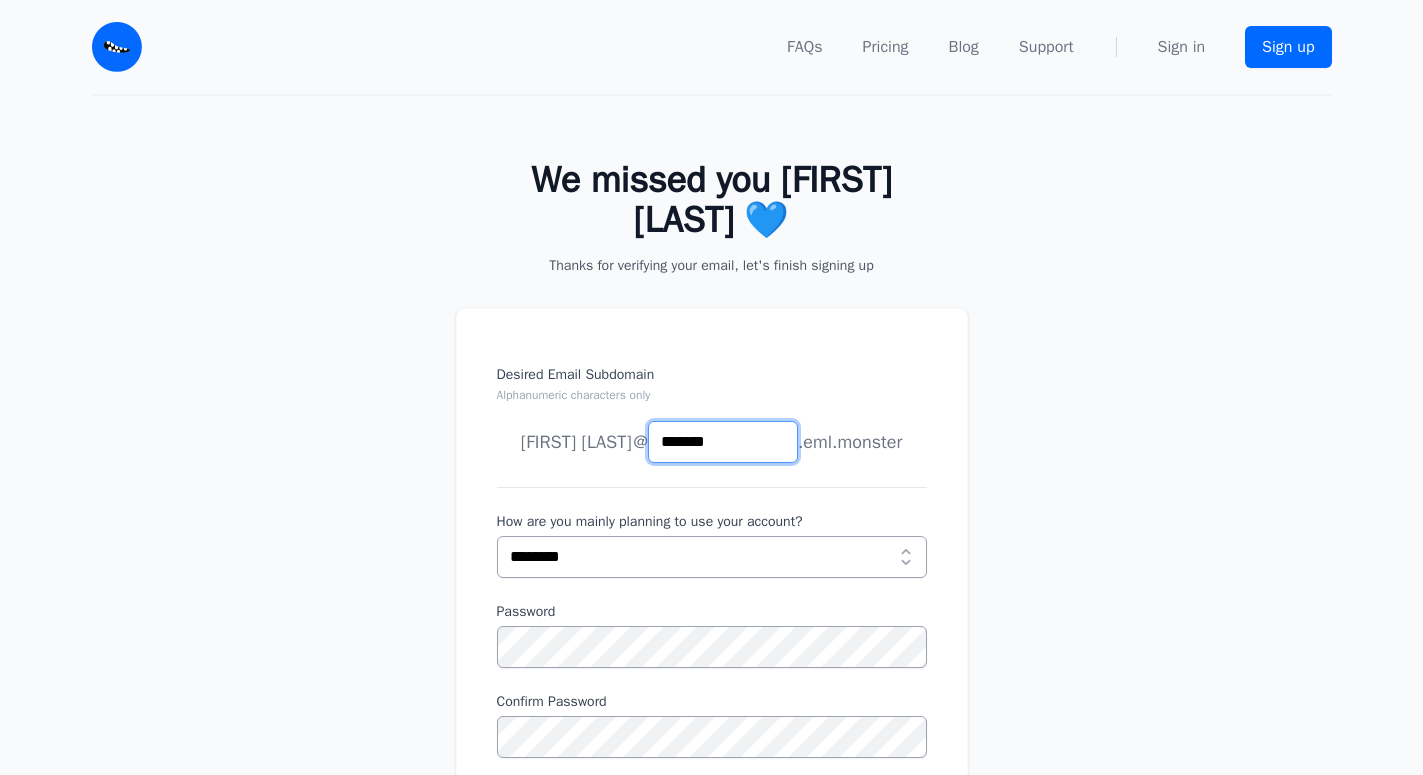 click on "*******" at bounding box center (723, 442) 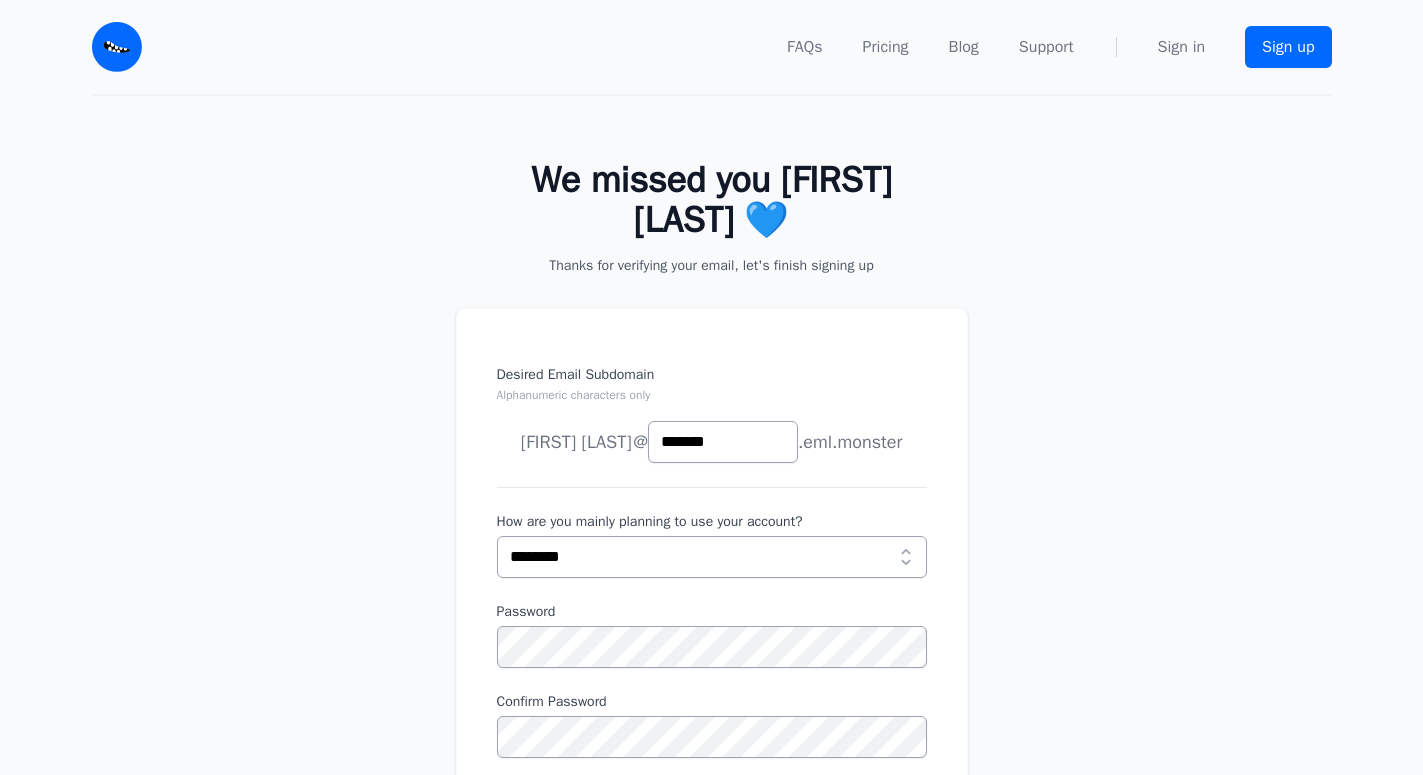 click on "Desired Email Subdomain
Alphanumeric characters only
asdsa dsa
joe
news
anything
@
*******
.eml.monster" at bounding box center (712, 645) 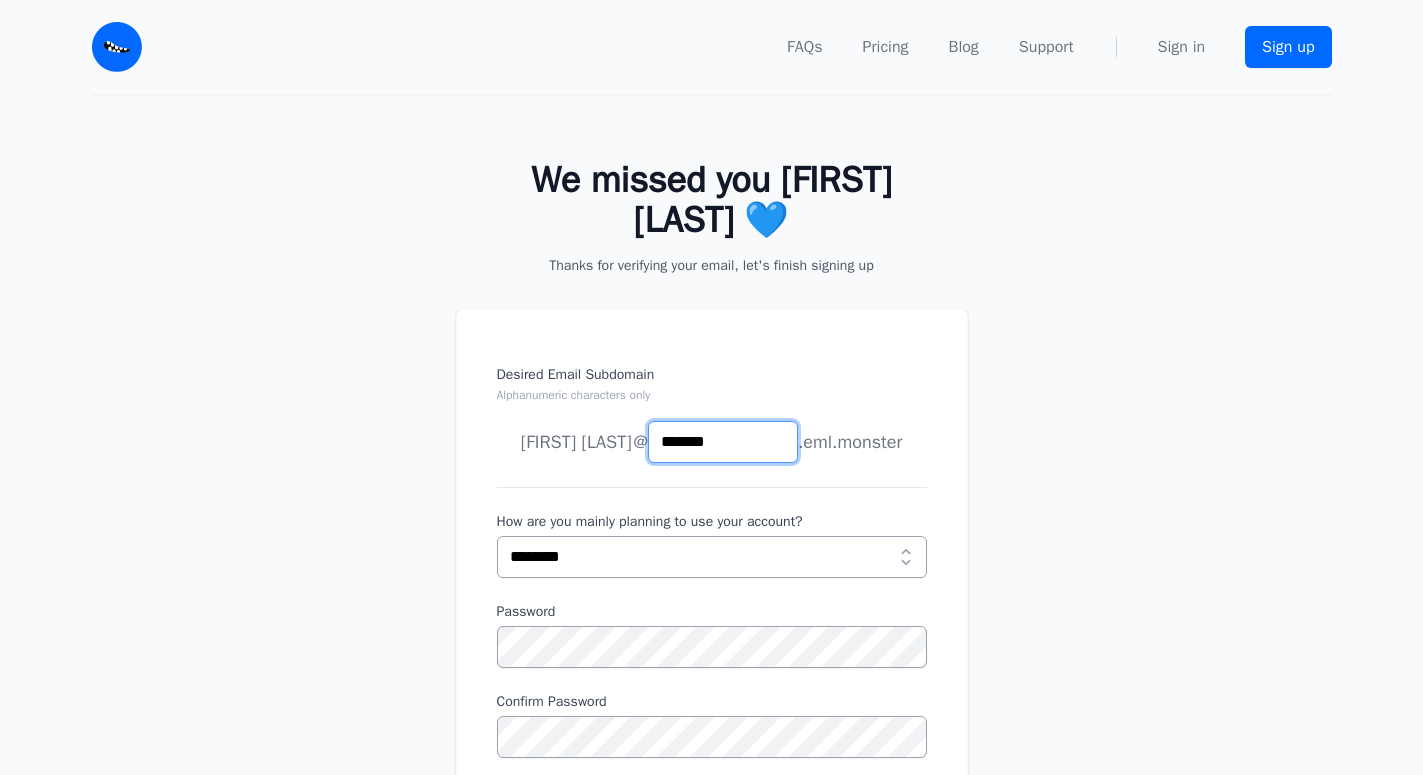 click on "*******" at bounding box center [723, 442] 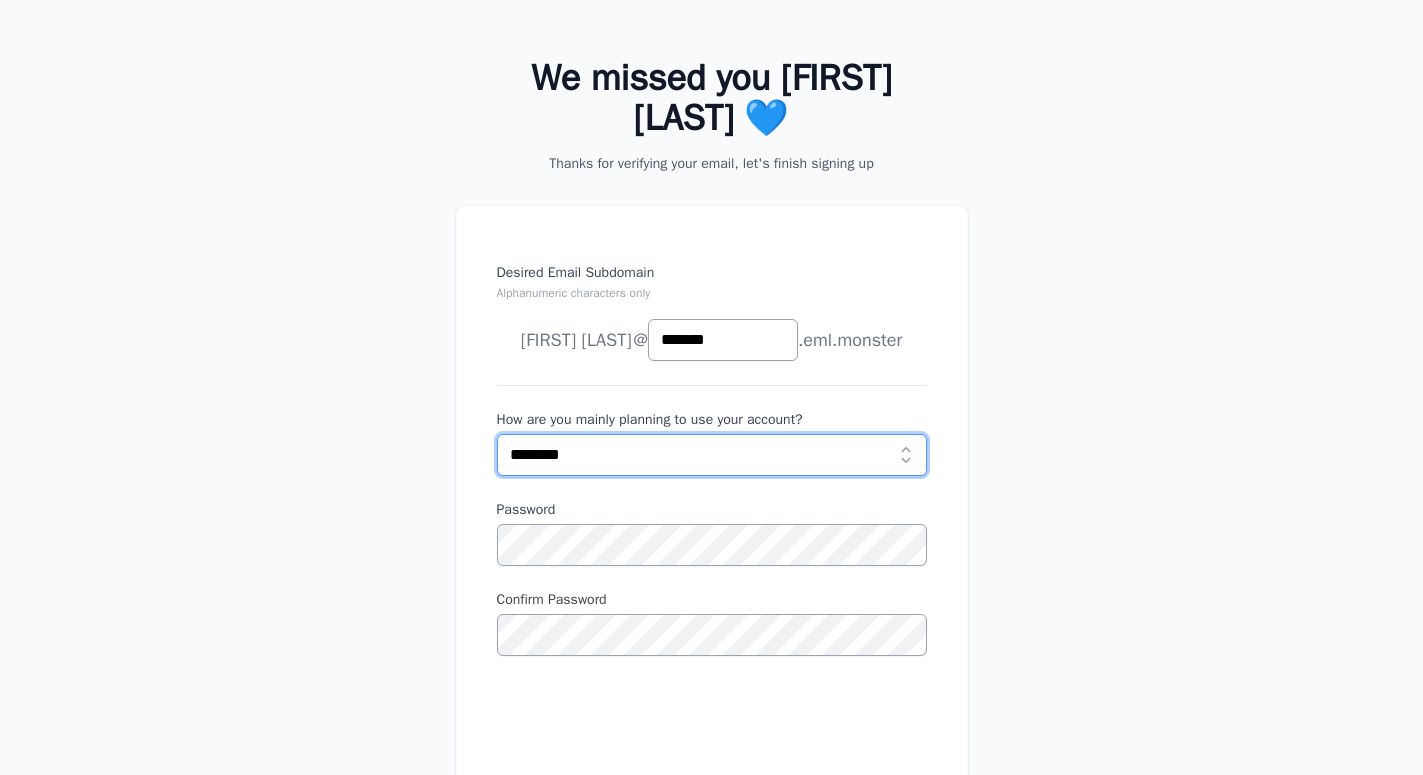 click on "**********" at bounding box center (712, 455) 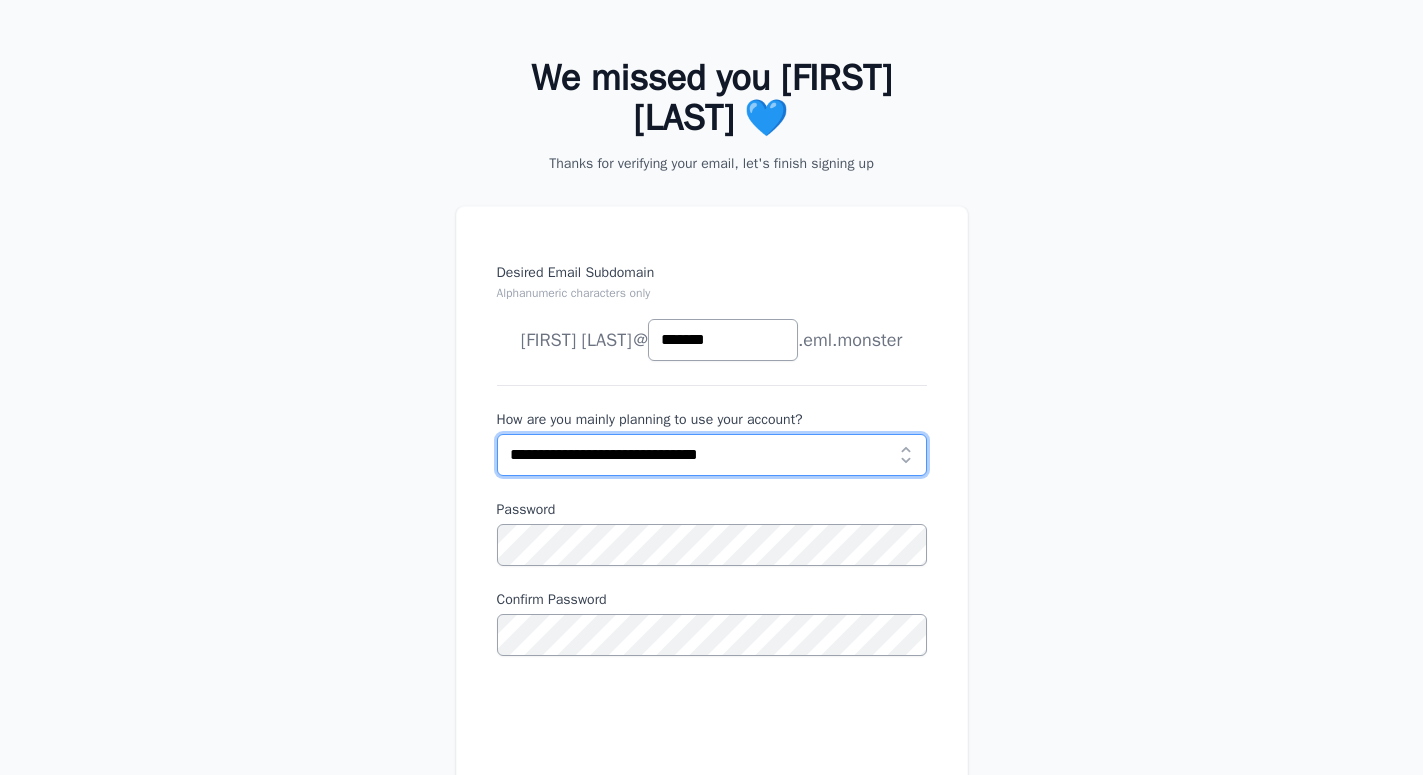 click on "**********" at bounding box center (0, 0) 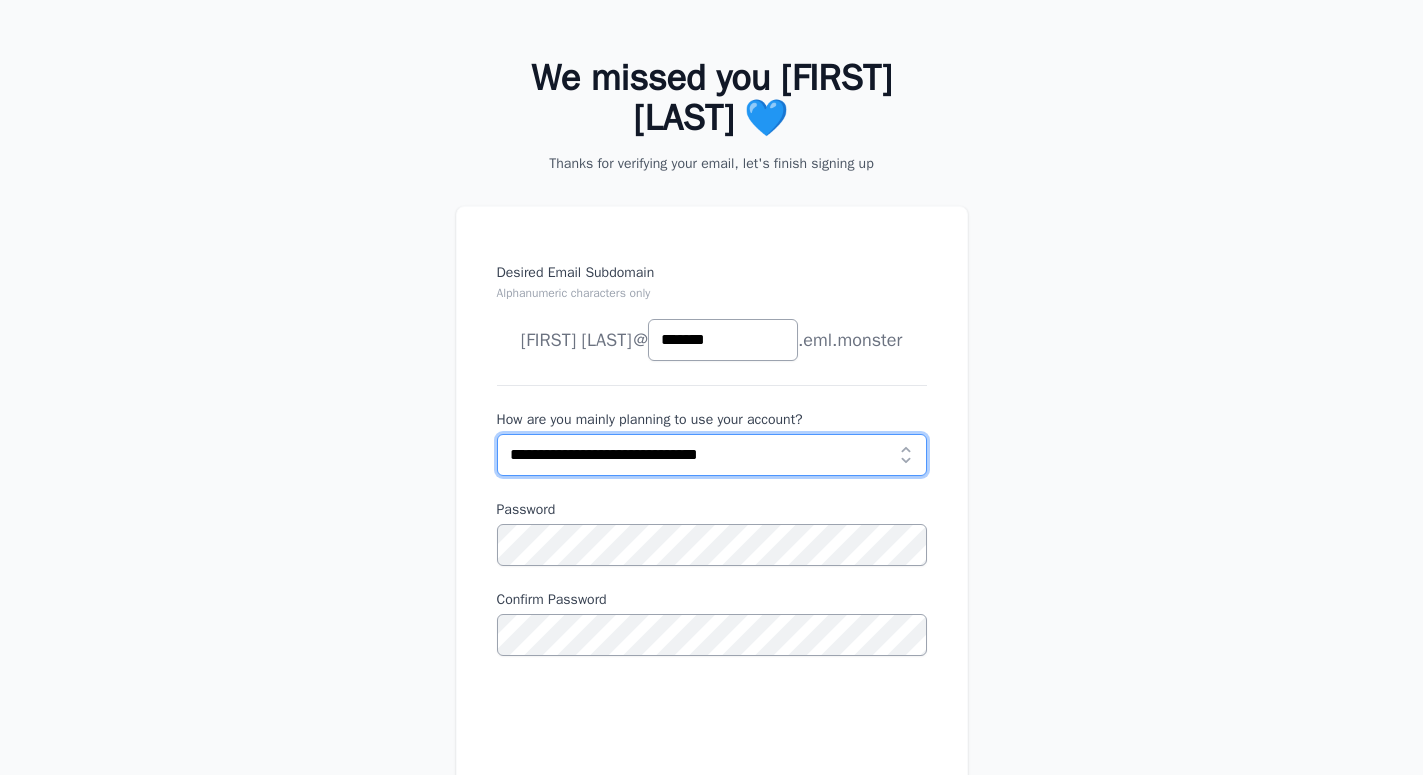 scroll, scrollTop: 306, scrollLeft: 0, axis: vertical 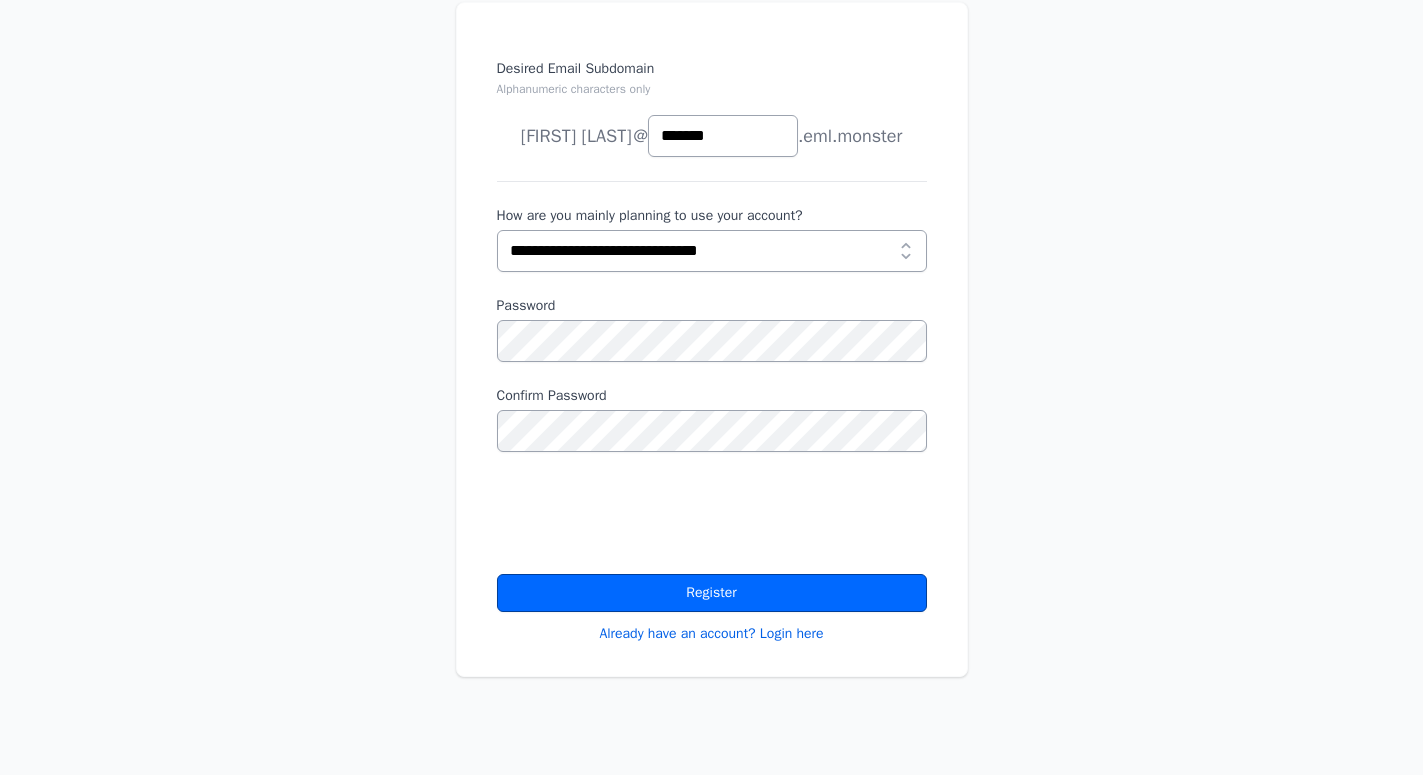 click on "Register" at bounding box center (712, 593) 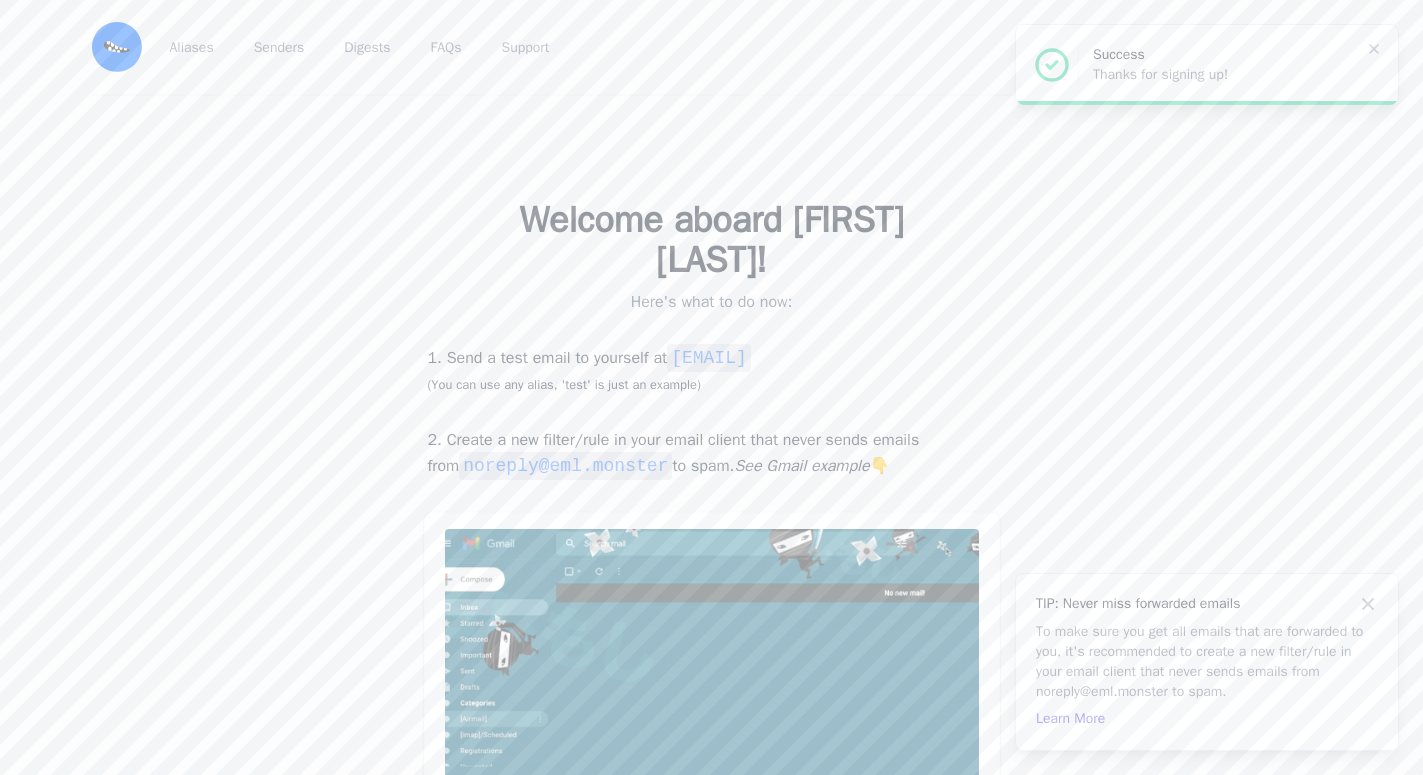 scroll, scrollTop: 0, scrollLeft: 0, axis: both 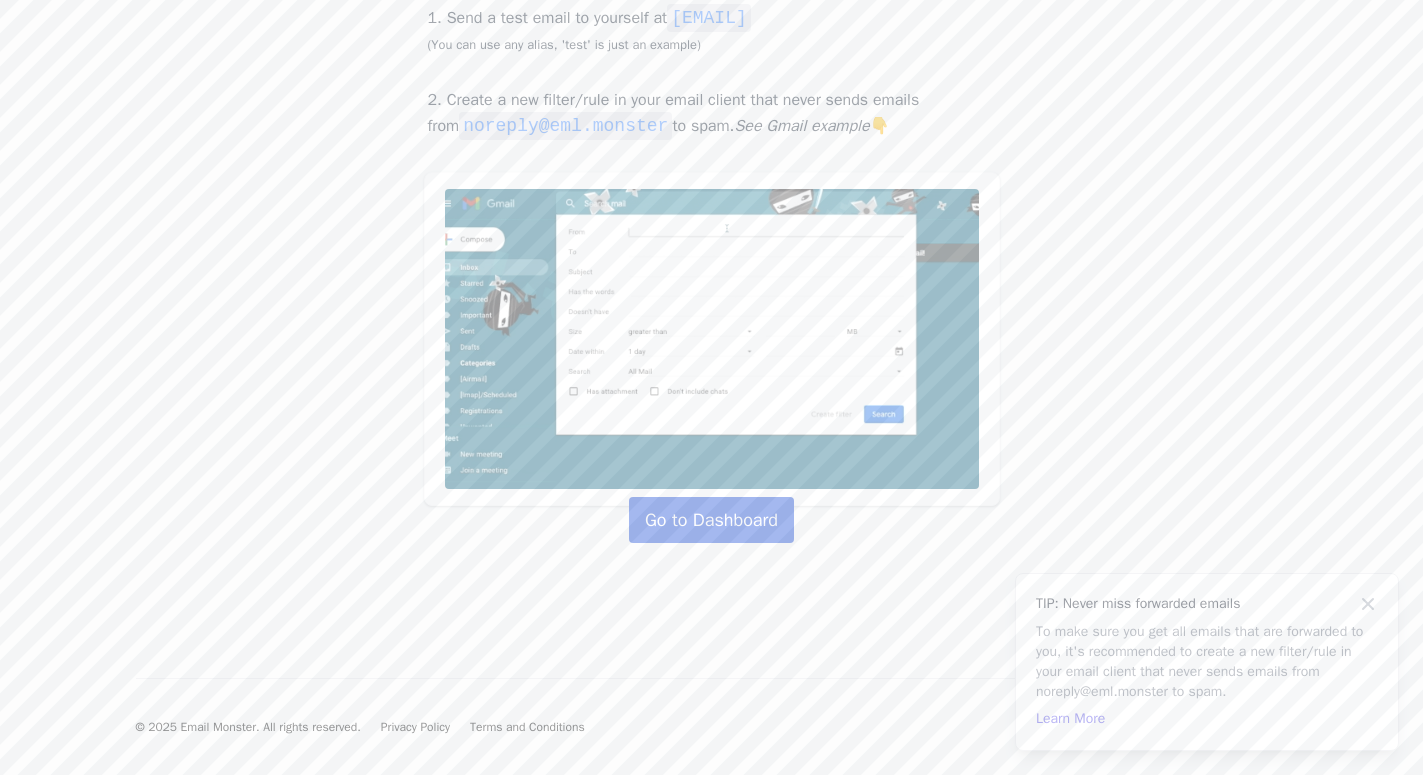 click on "Go to Dashboard" at bounding box center (711, 520) 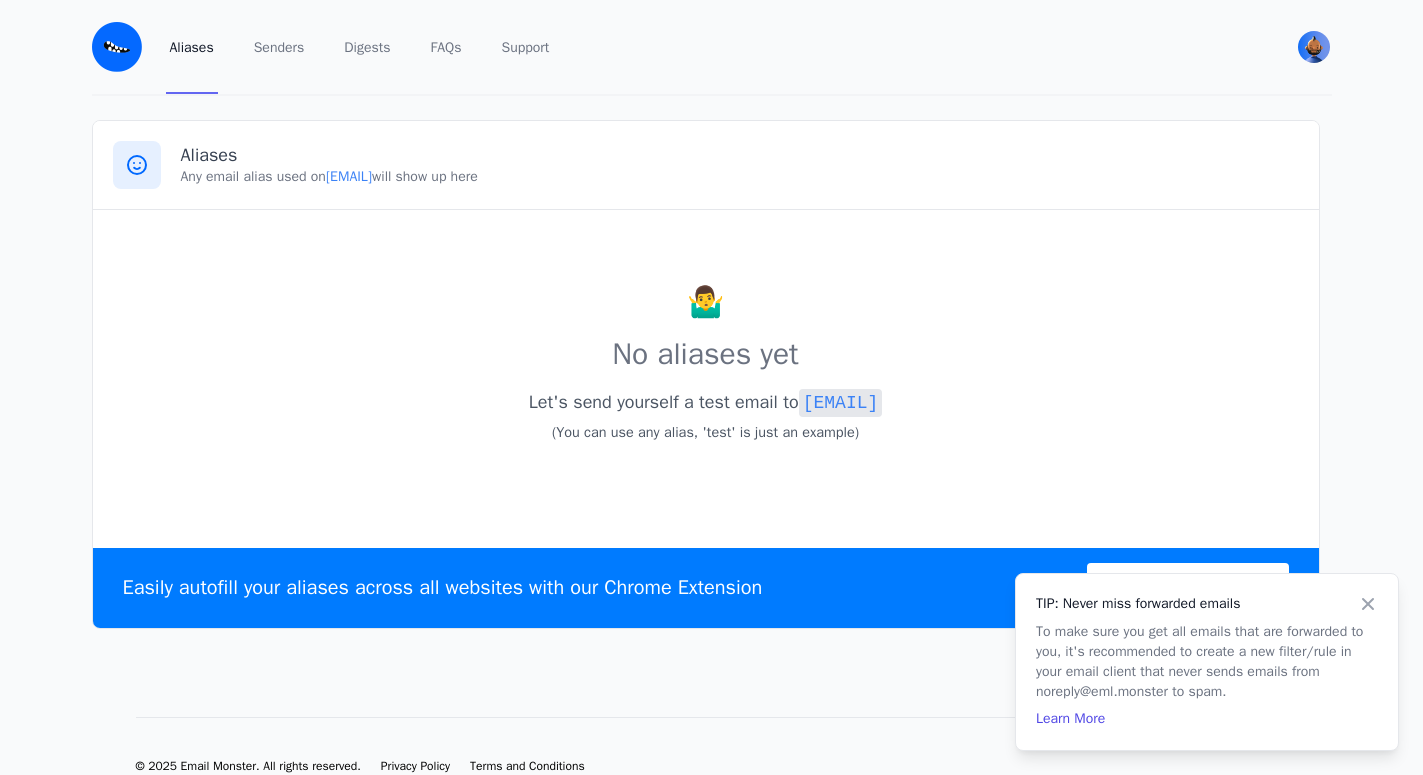 scroll, scrollTop: 0, scrollLeft: 0, axis: both 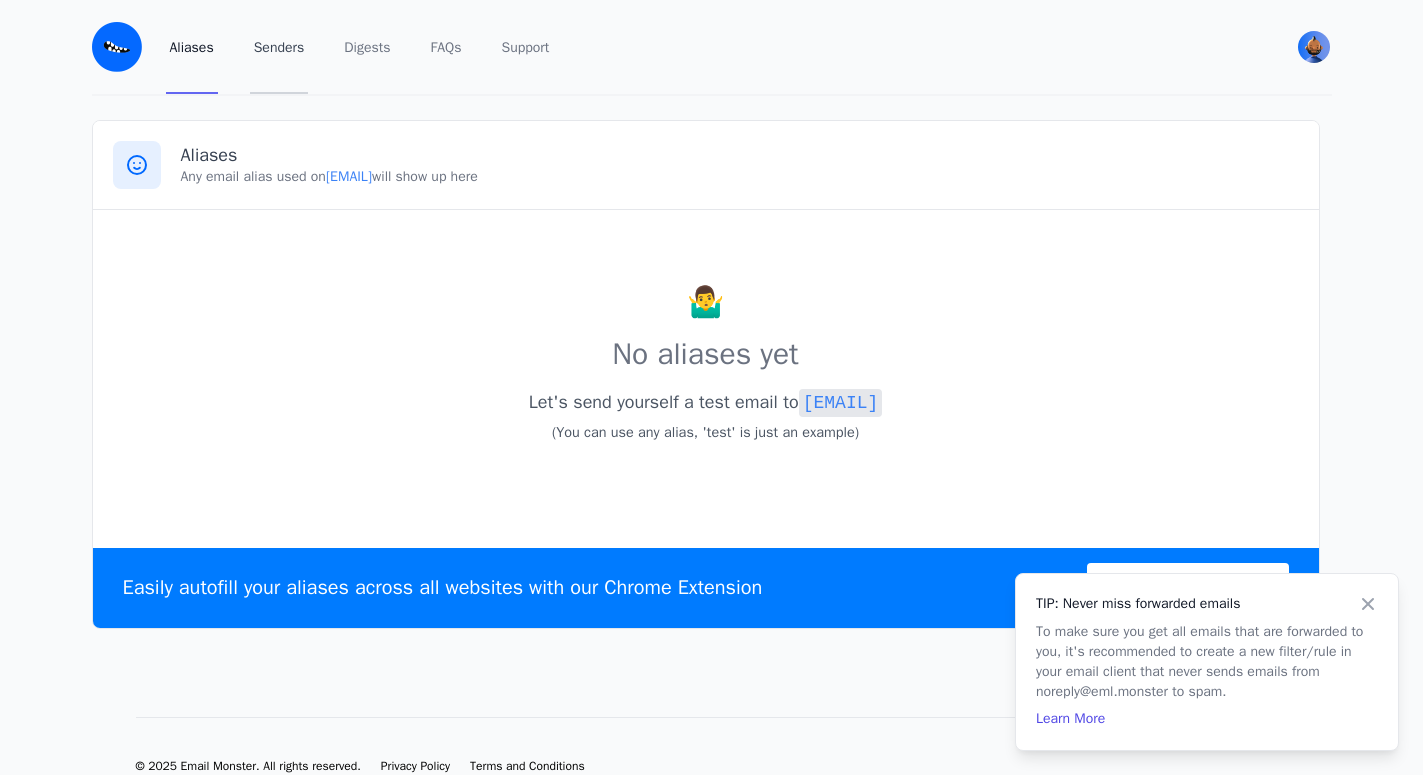 click on "Senders" at bounding box center [279, 47] 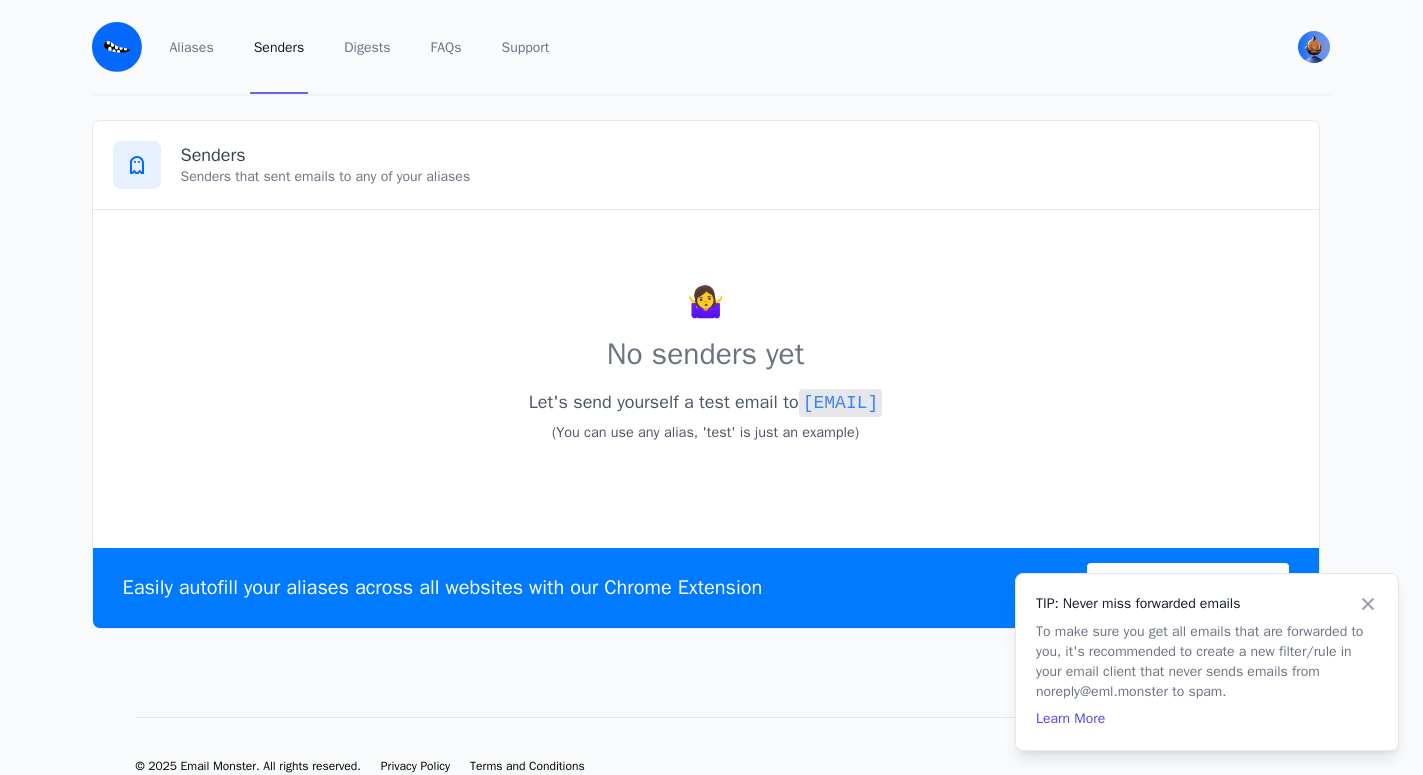 scroll, scrollTop: 0, scrollLeft: 0, axis: both 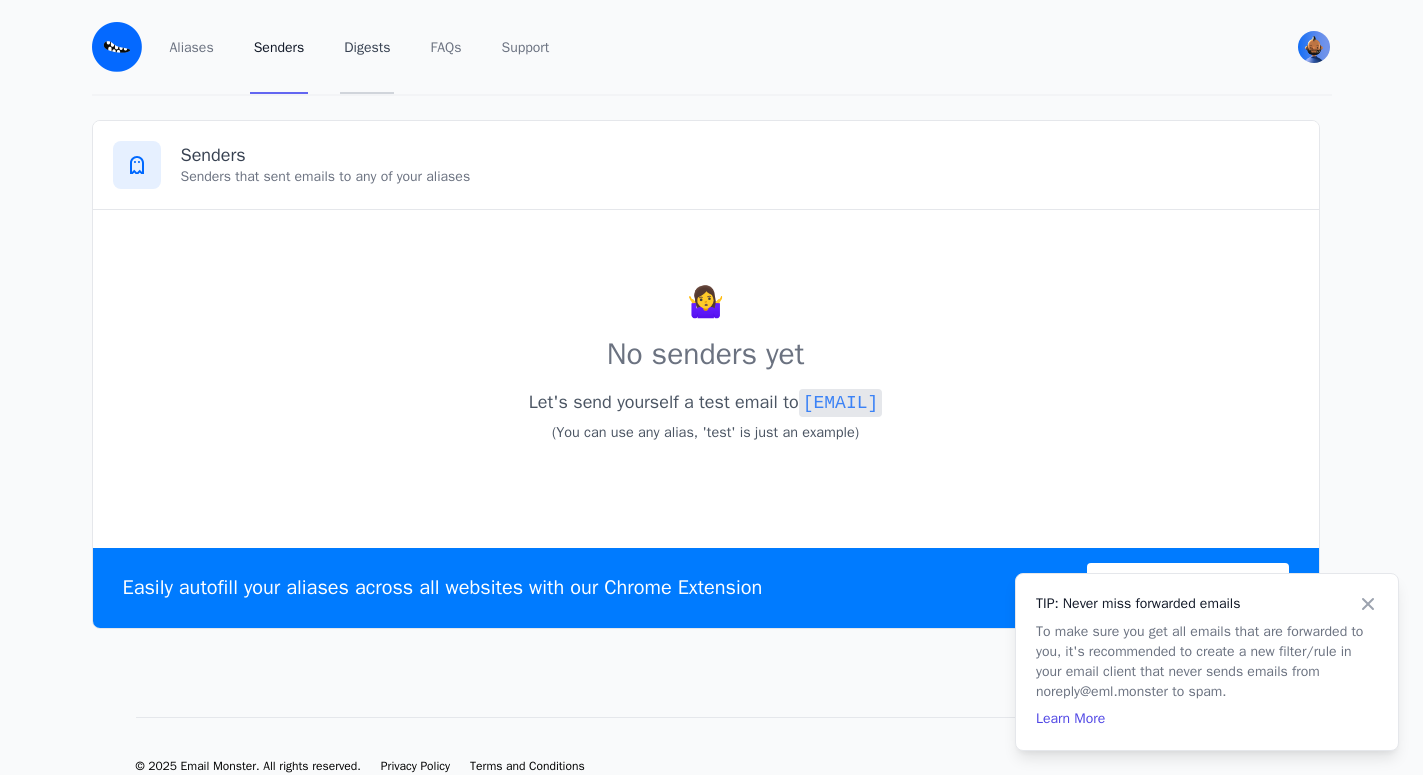 click on "Digests" at bounding box center (367, 47) 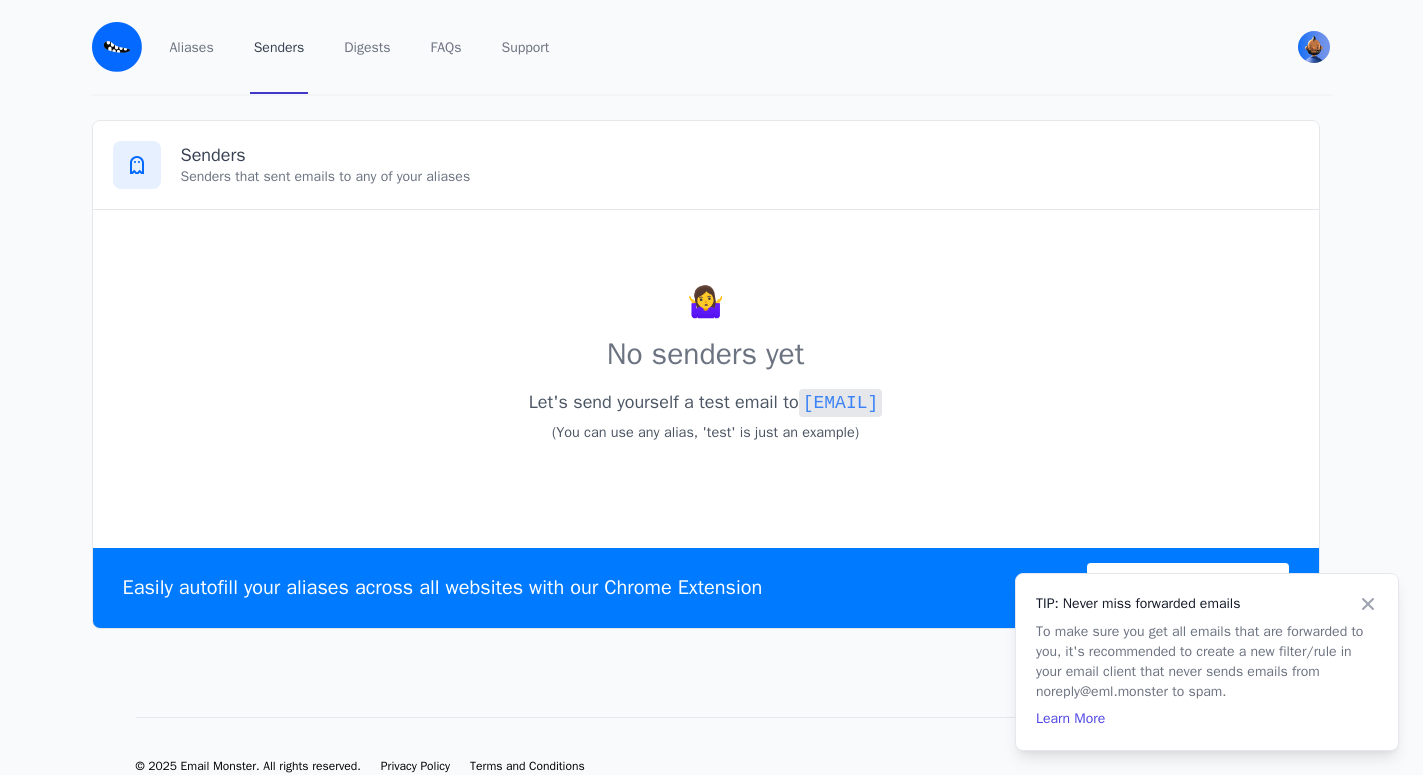 click on "Senders" at bounding box center [279, 47] 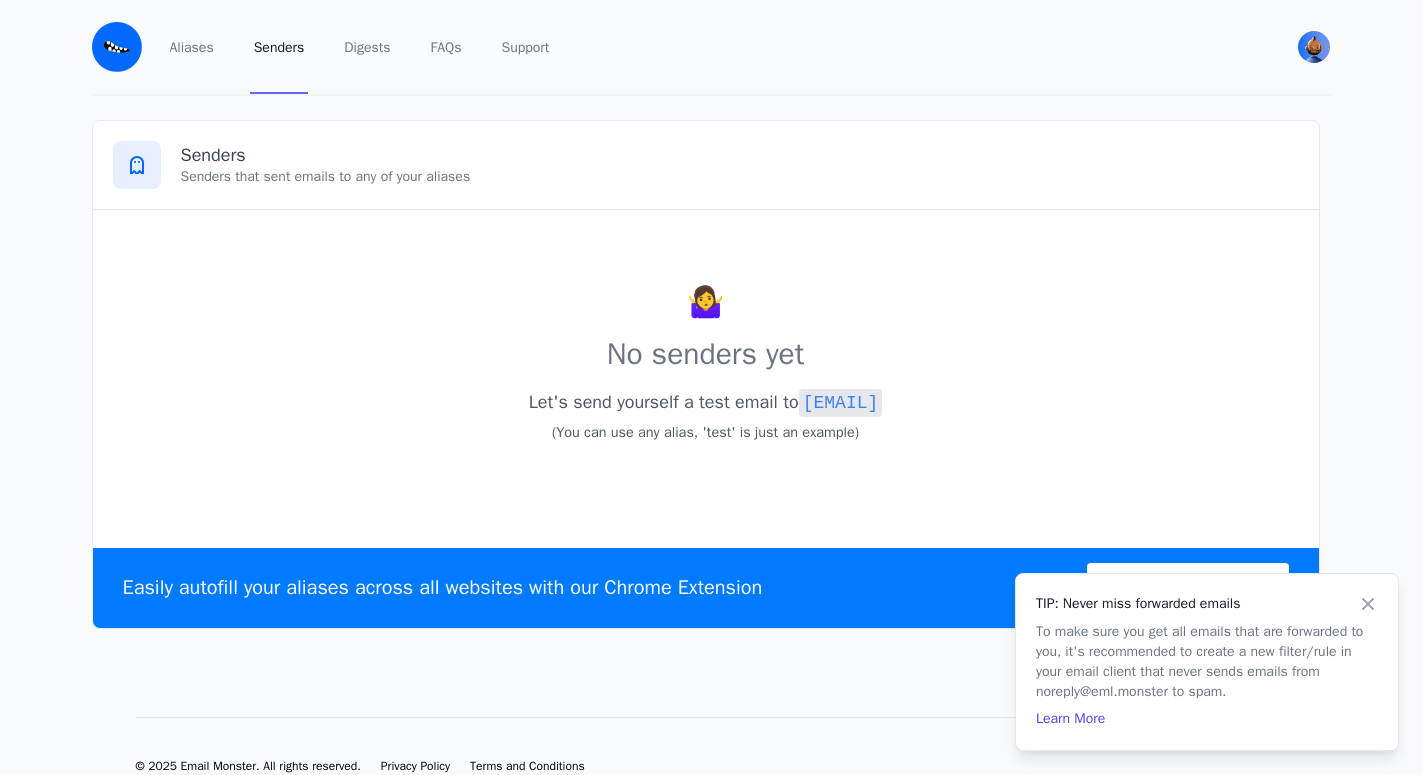 scroll, scrollTop: 0, scrollLeft: 0, axis: both 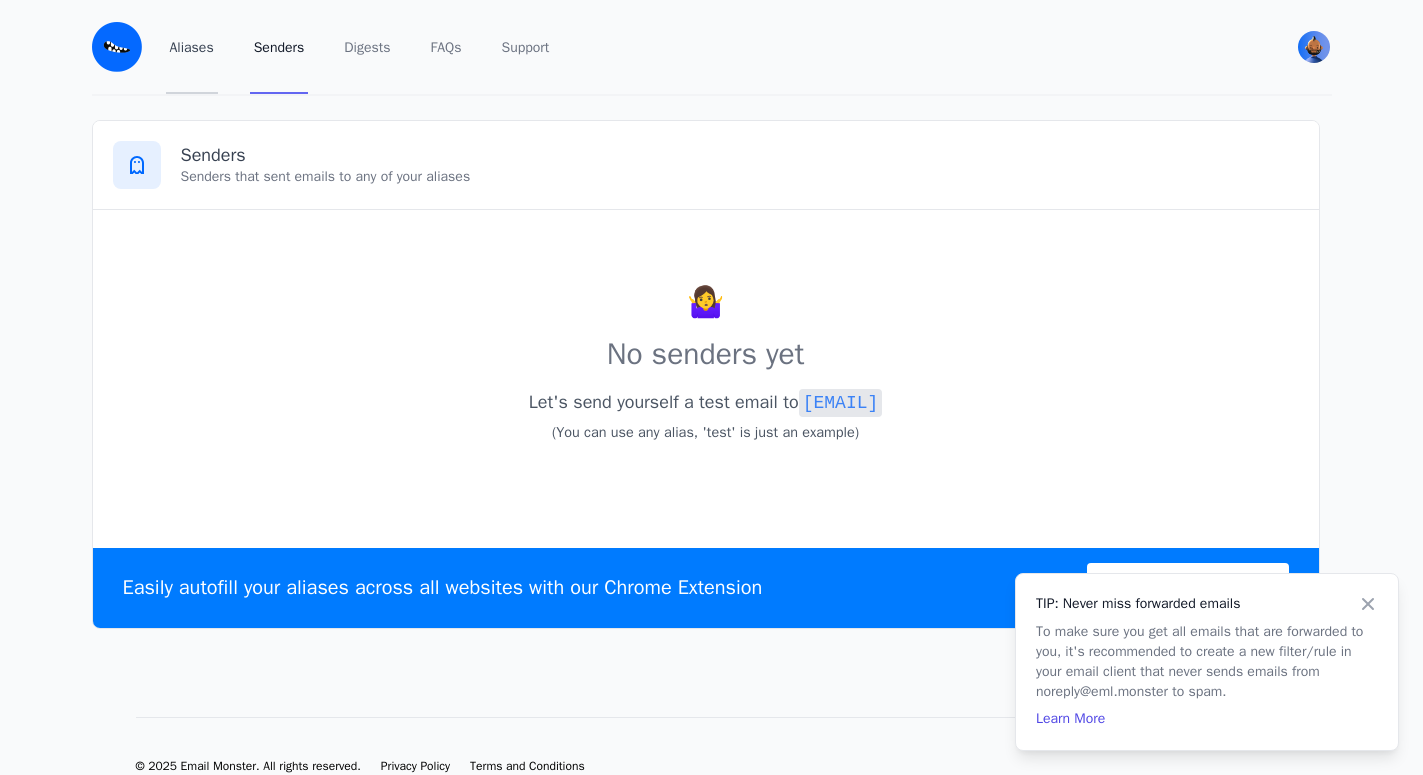 click on "Aliases" at bounding box center [192, 47] 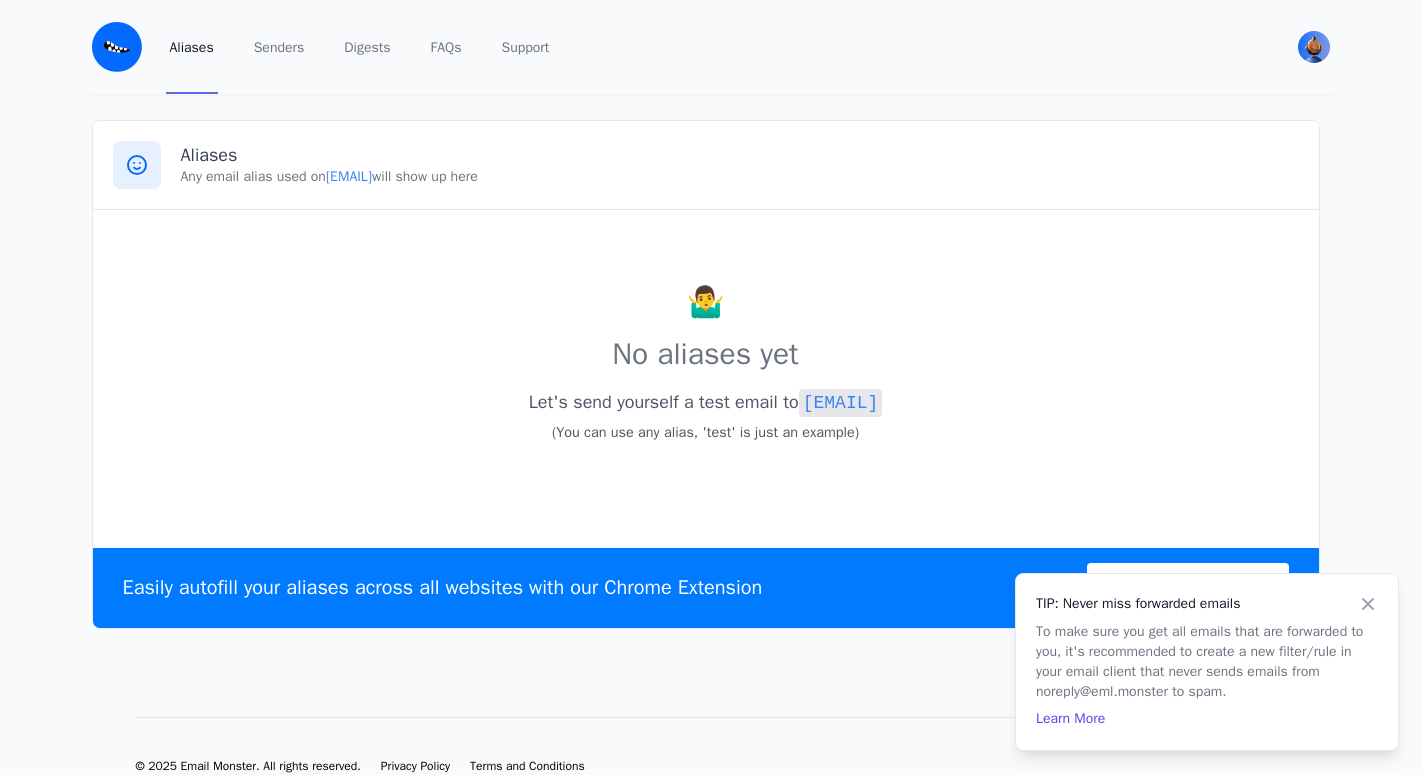 scroll, scrollTop: 0, scrollLeft: 0, axis: both 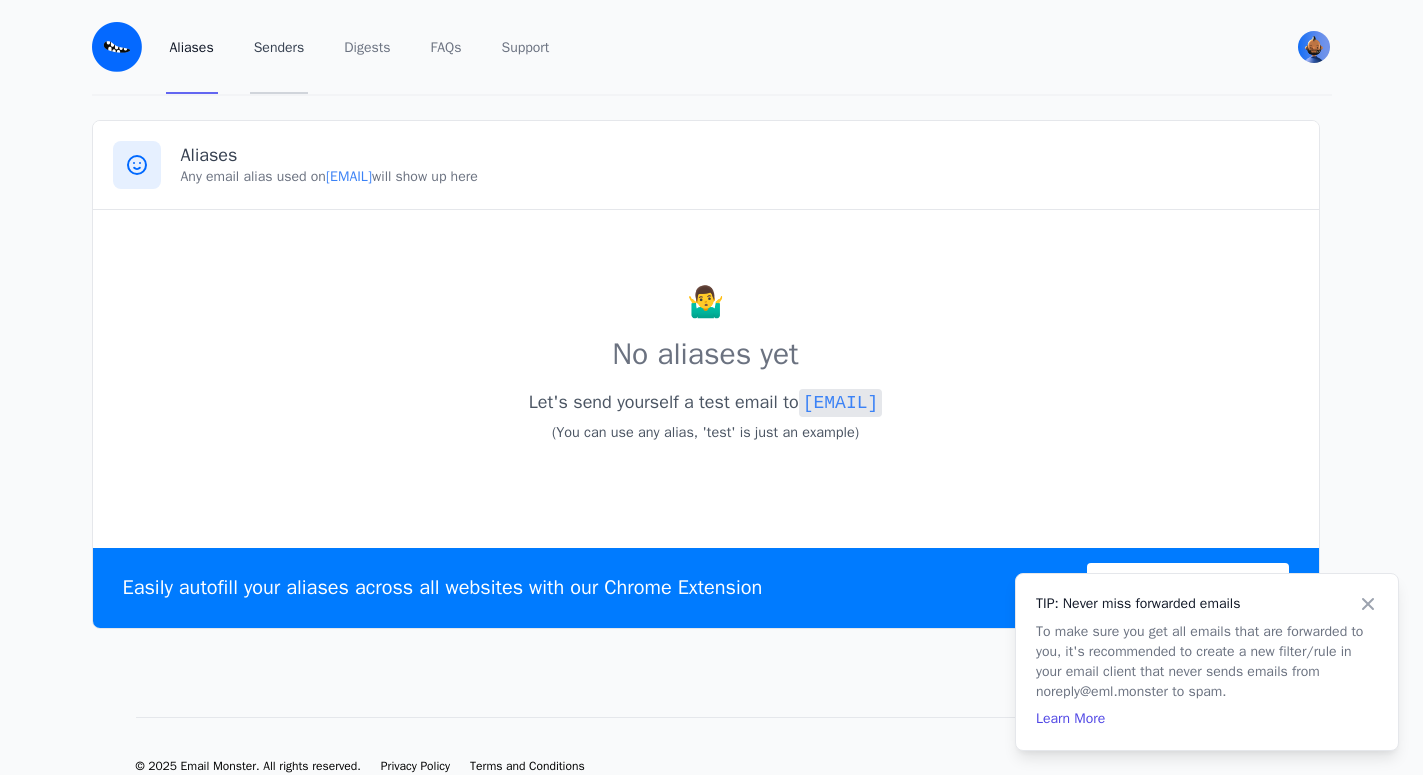 click on "Senders" at bounding box center [279, 47] 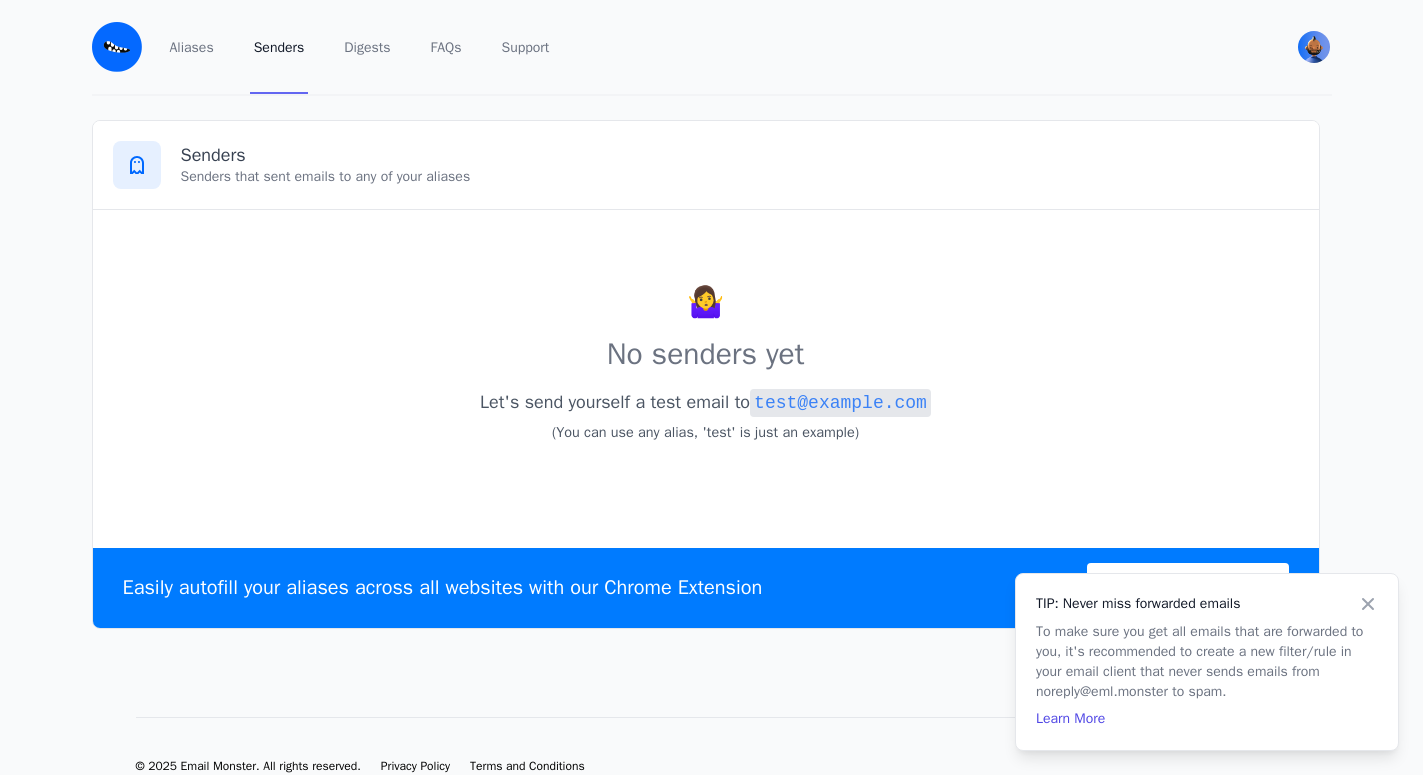 scroll, scrollTop: 0, scrollLeft: 0, axis: both 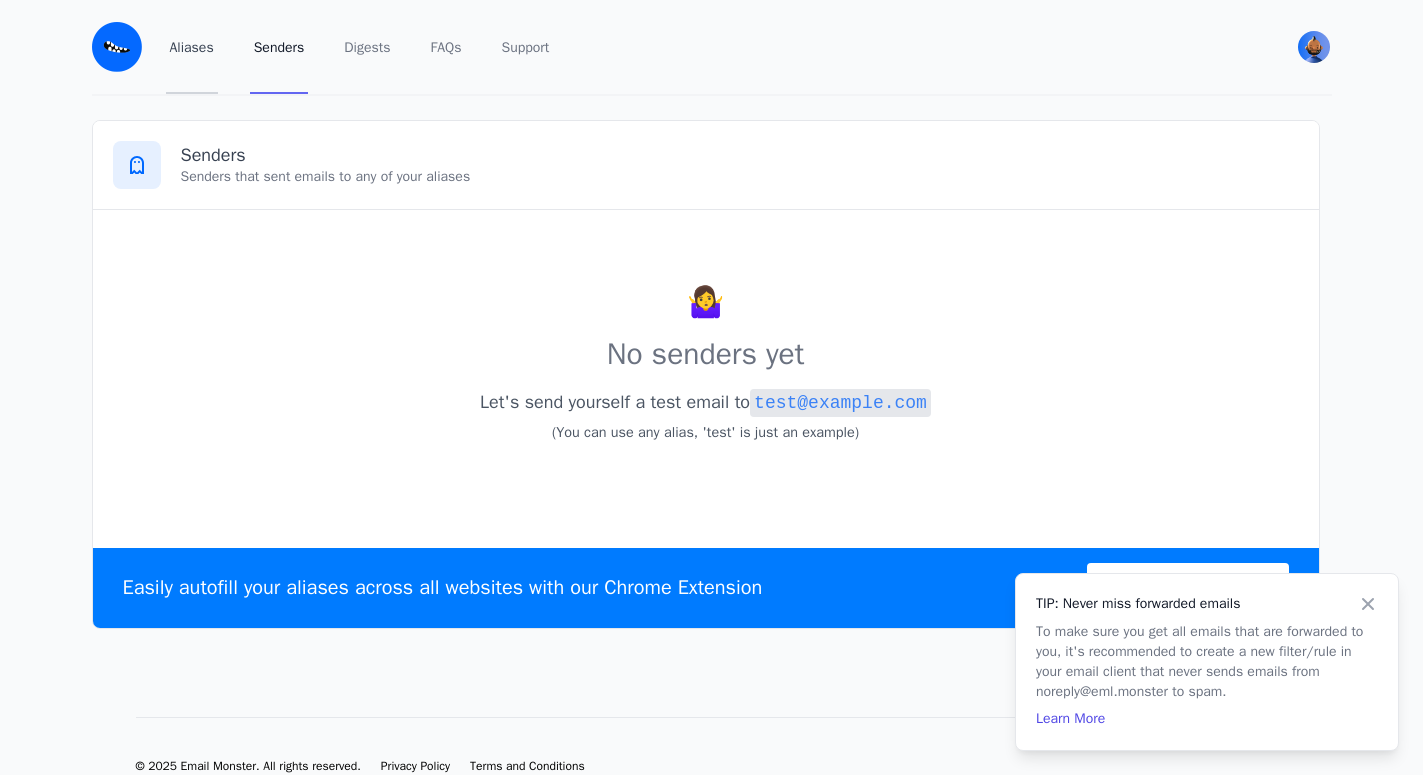 click on "Aliases" at bounding box center (192, 47) 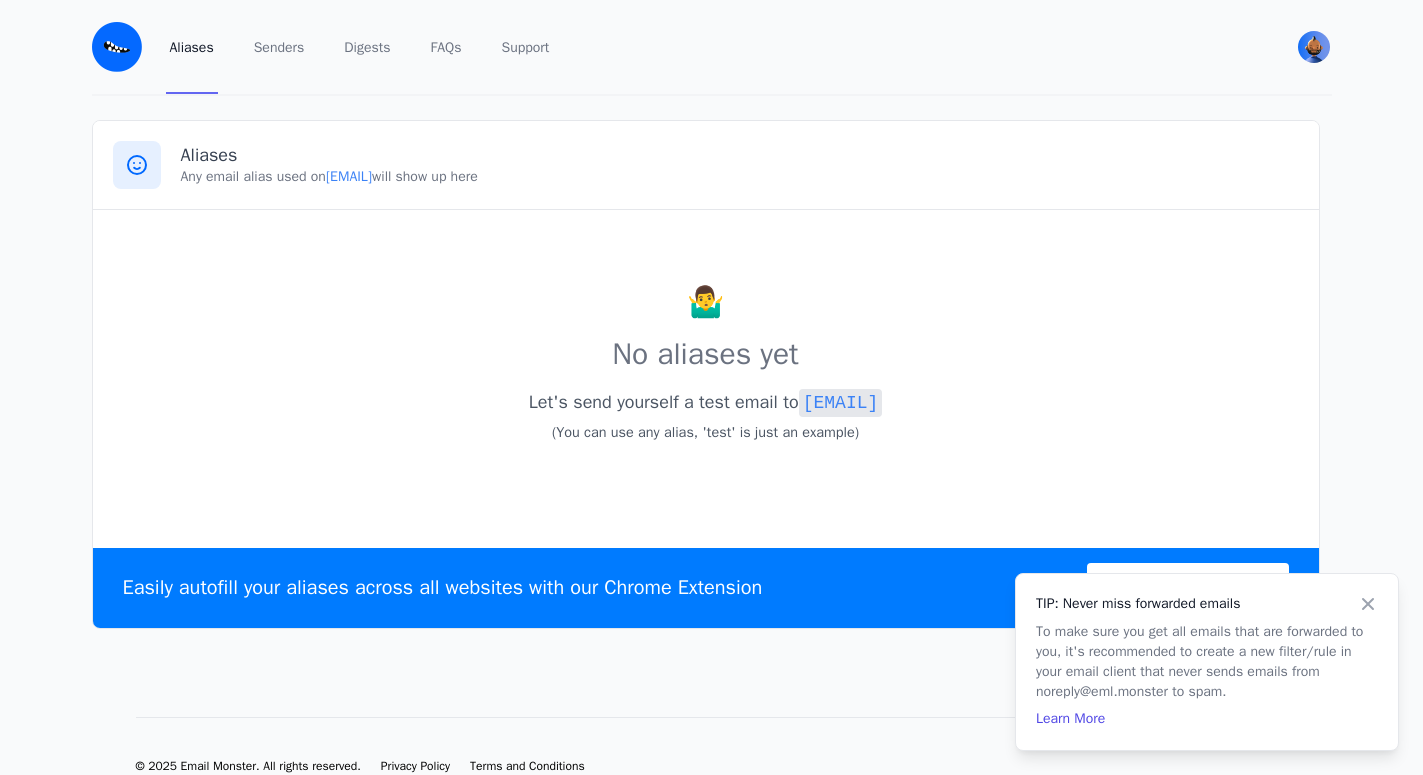 scroll, scrollTop: 0, scrollLeft: 0, axis: both 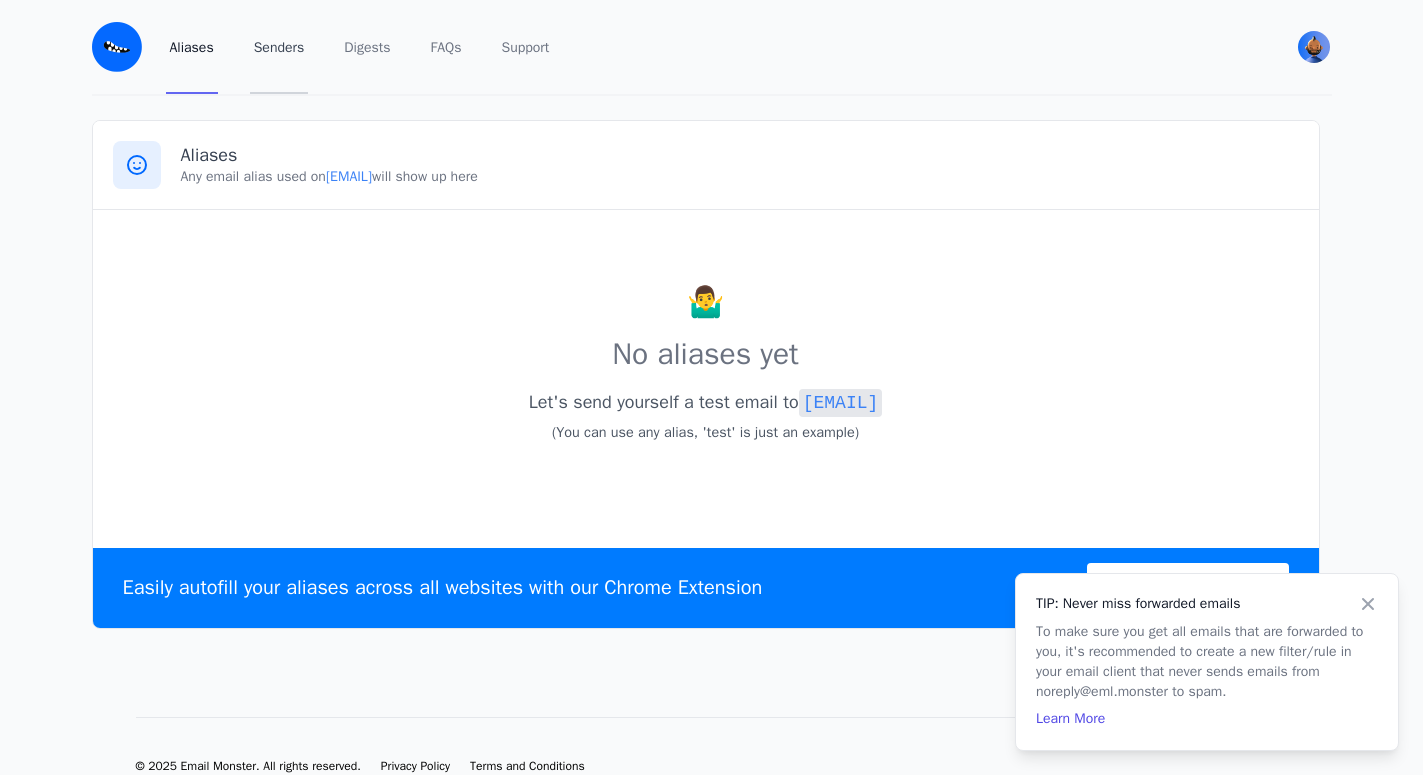 click on "Senders" at bounding box center (279, 47) 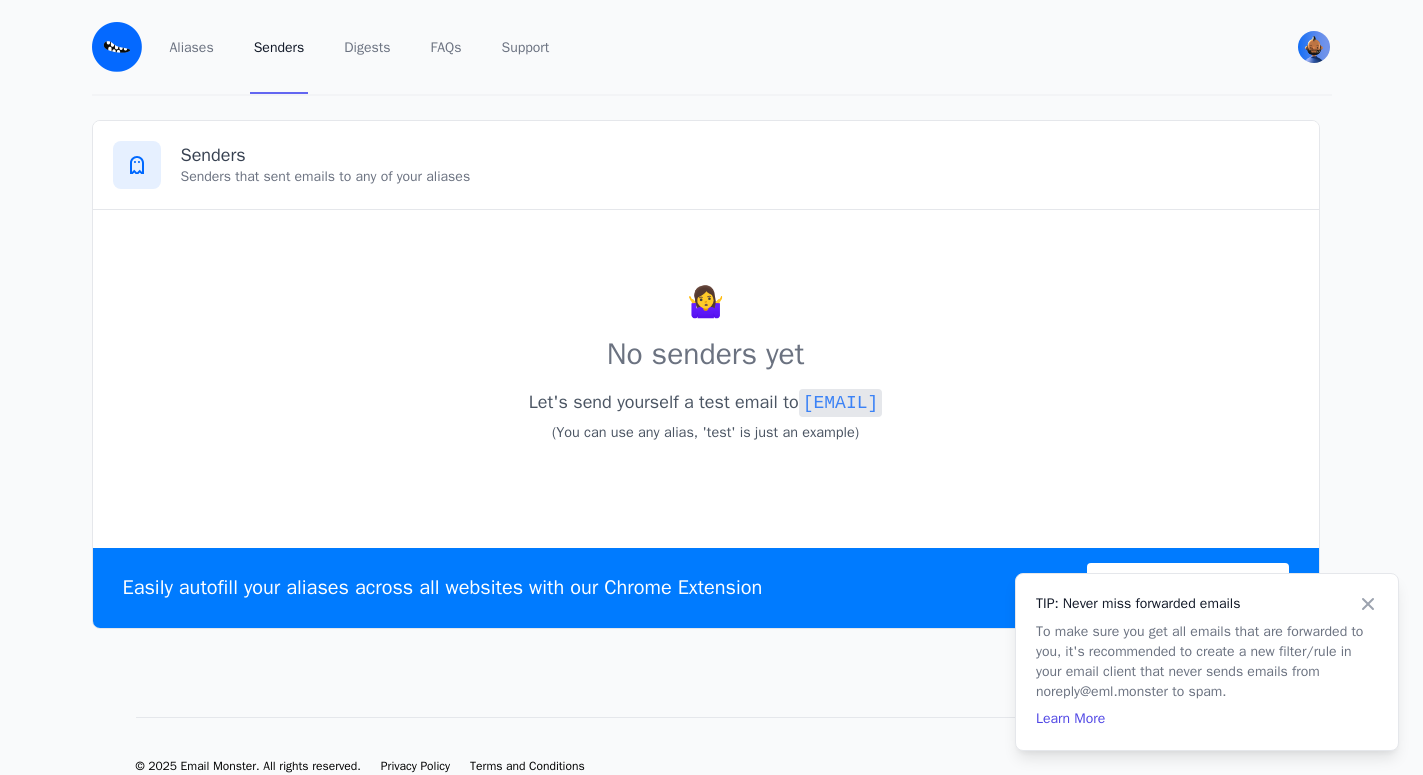 scroll, scrollTop: 0, scrollLeft: 0, axis: both 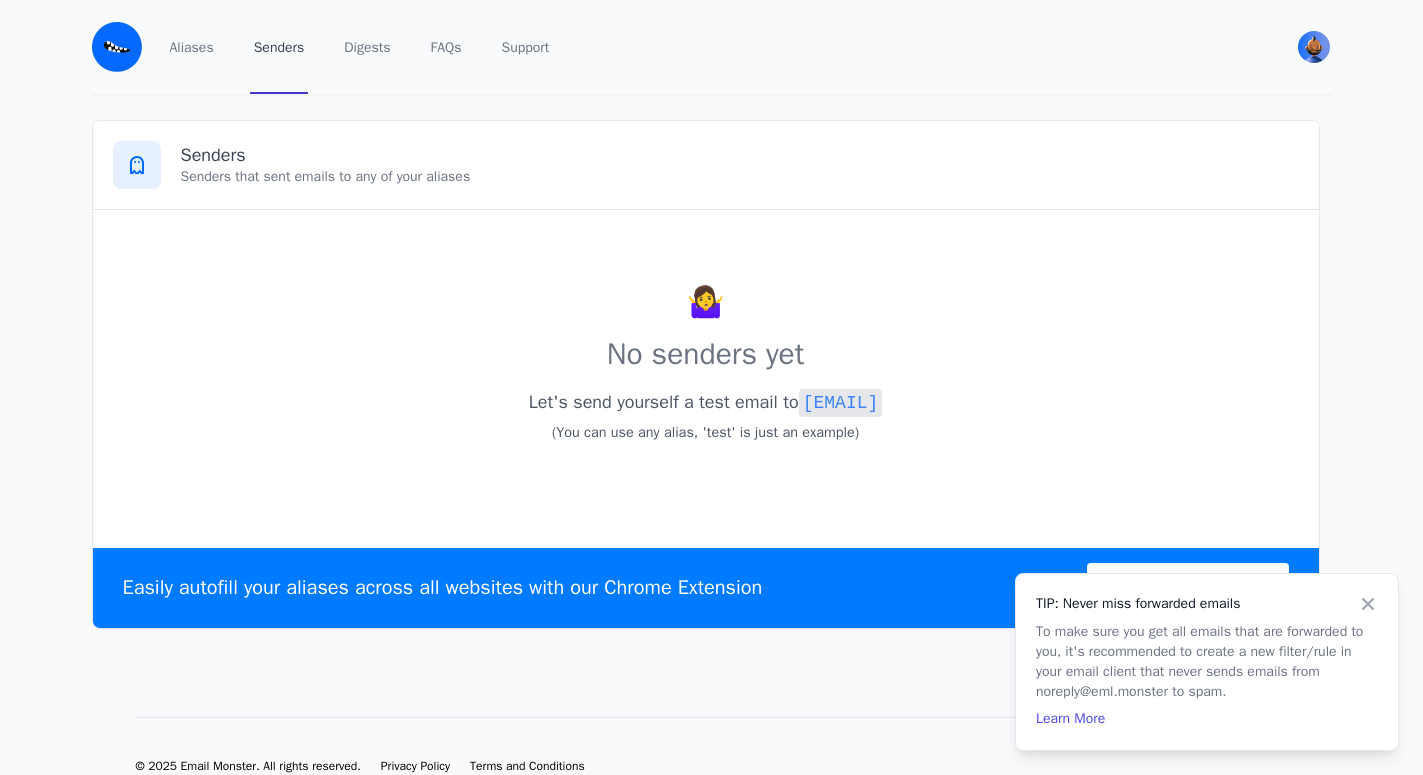 click on "Senders" at bounding box center [279, 47] 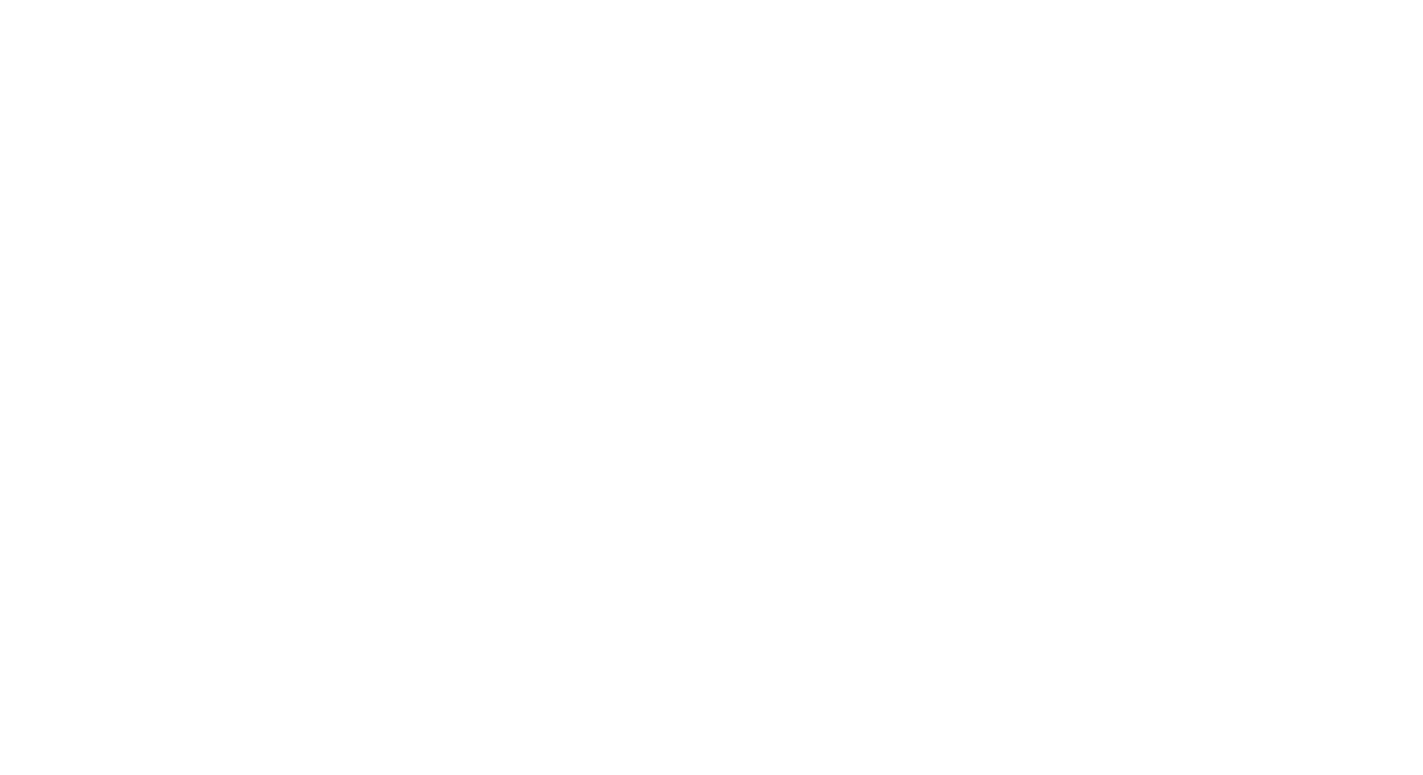 scroll, scrollTop: 0, scrollLeft: 0, axis: both 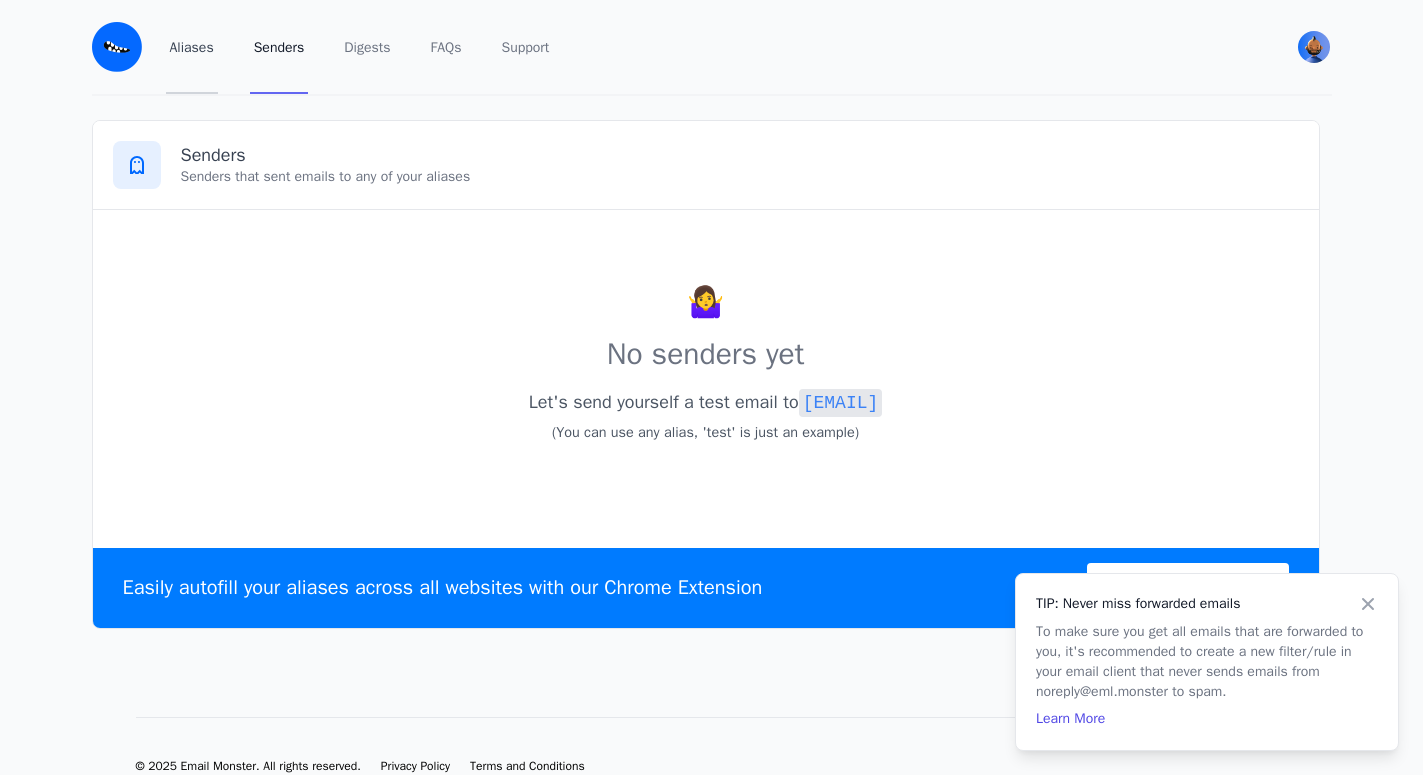 click on "Aliases" at bounding box center (192, 47) 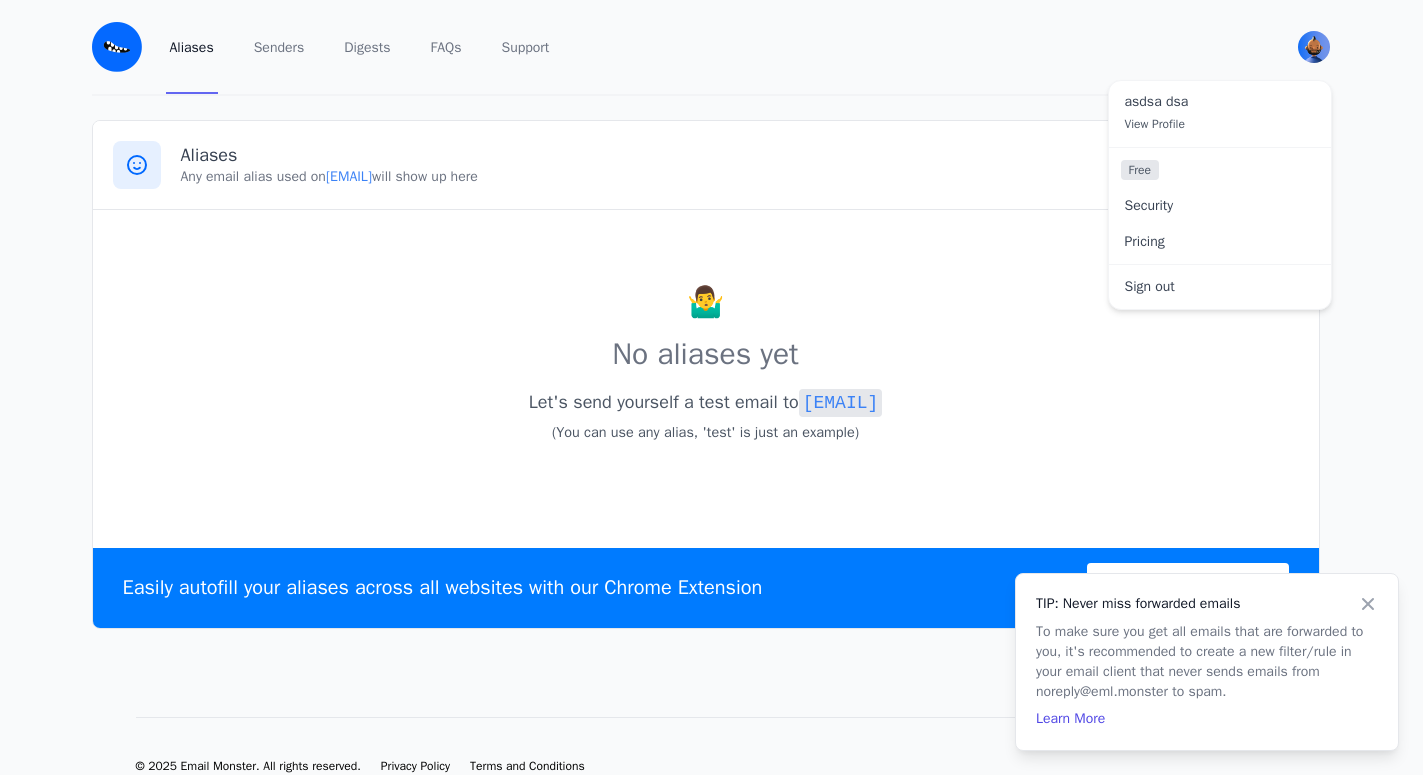 scroll, scrollTop: 0, scrollLeft: 0, axis: both 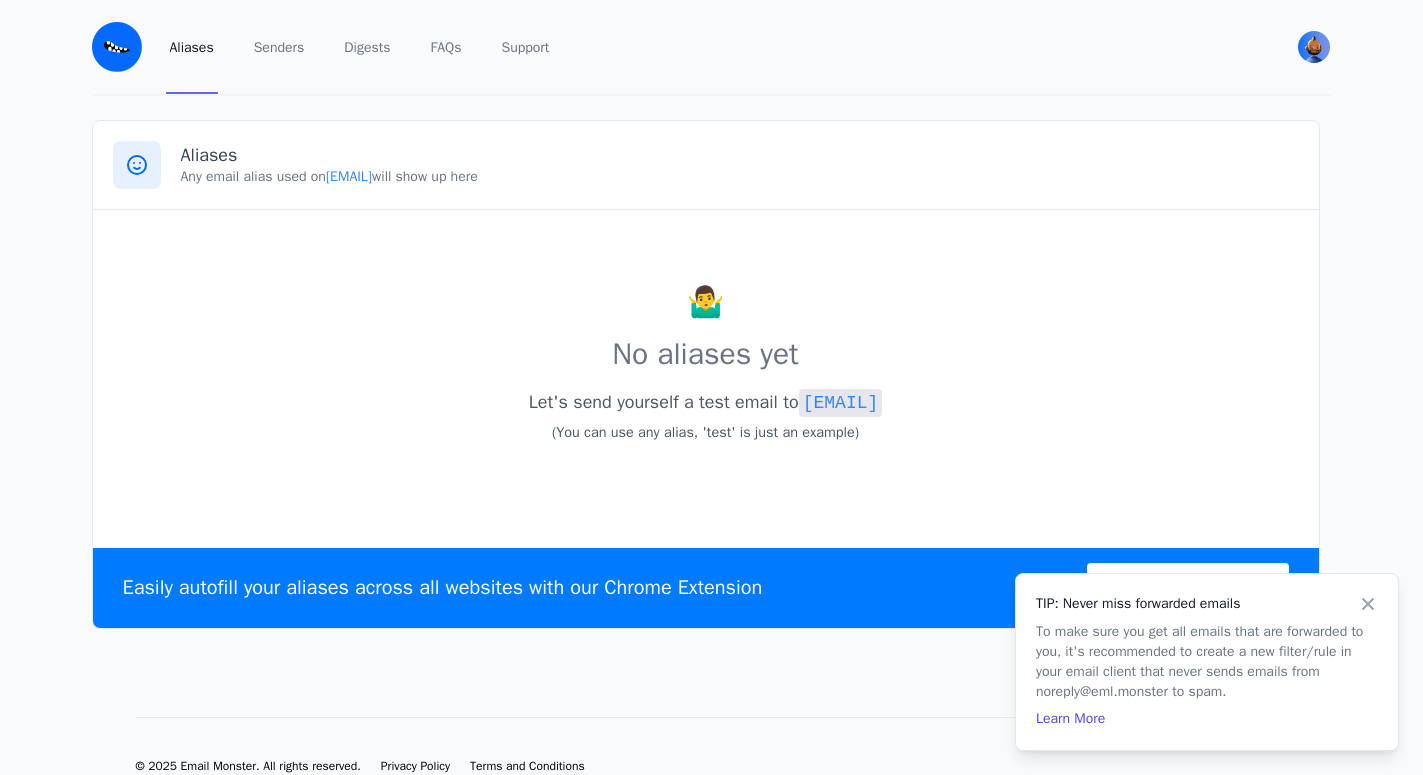 click at bounding box center [1314, 47] 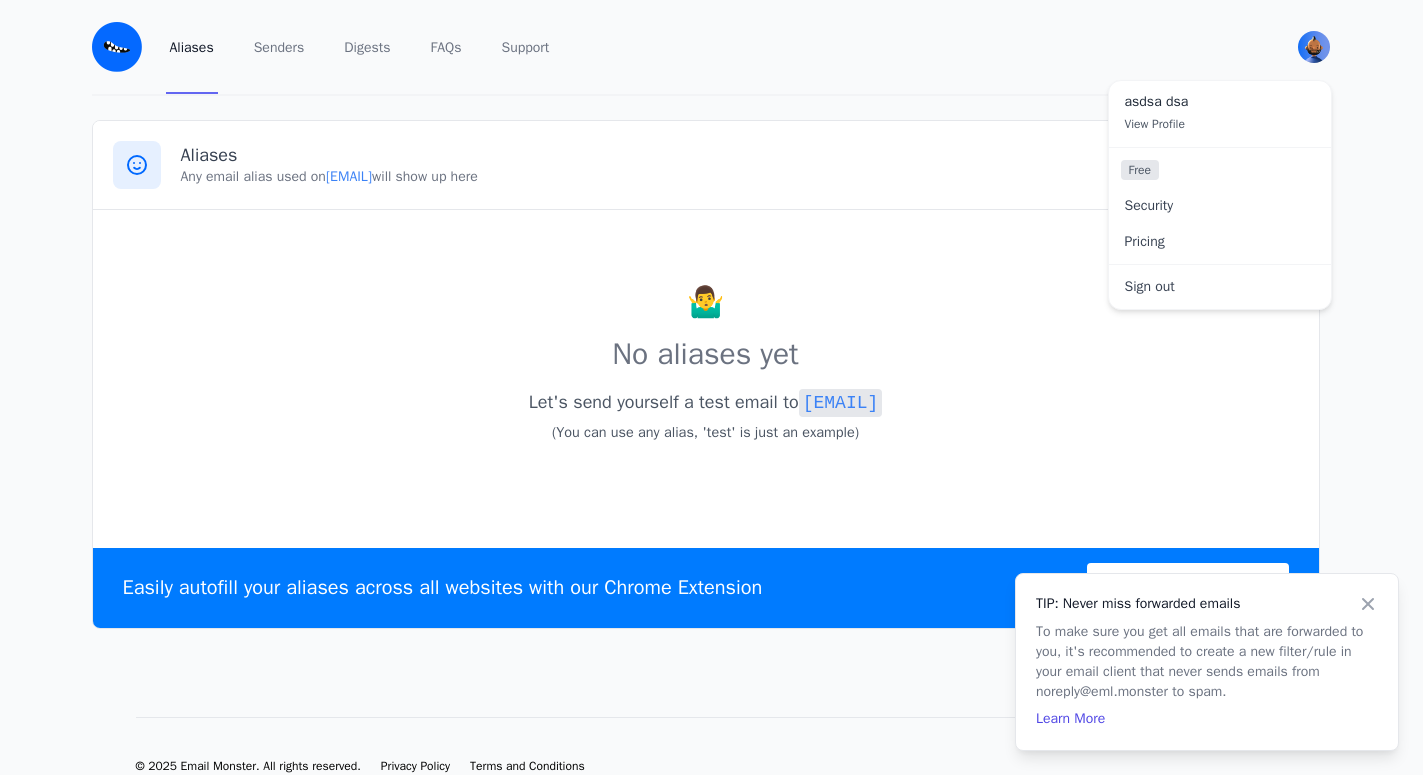 click on "asdsa dsa" at bounding box center [1220, 102] 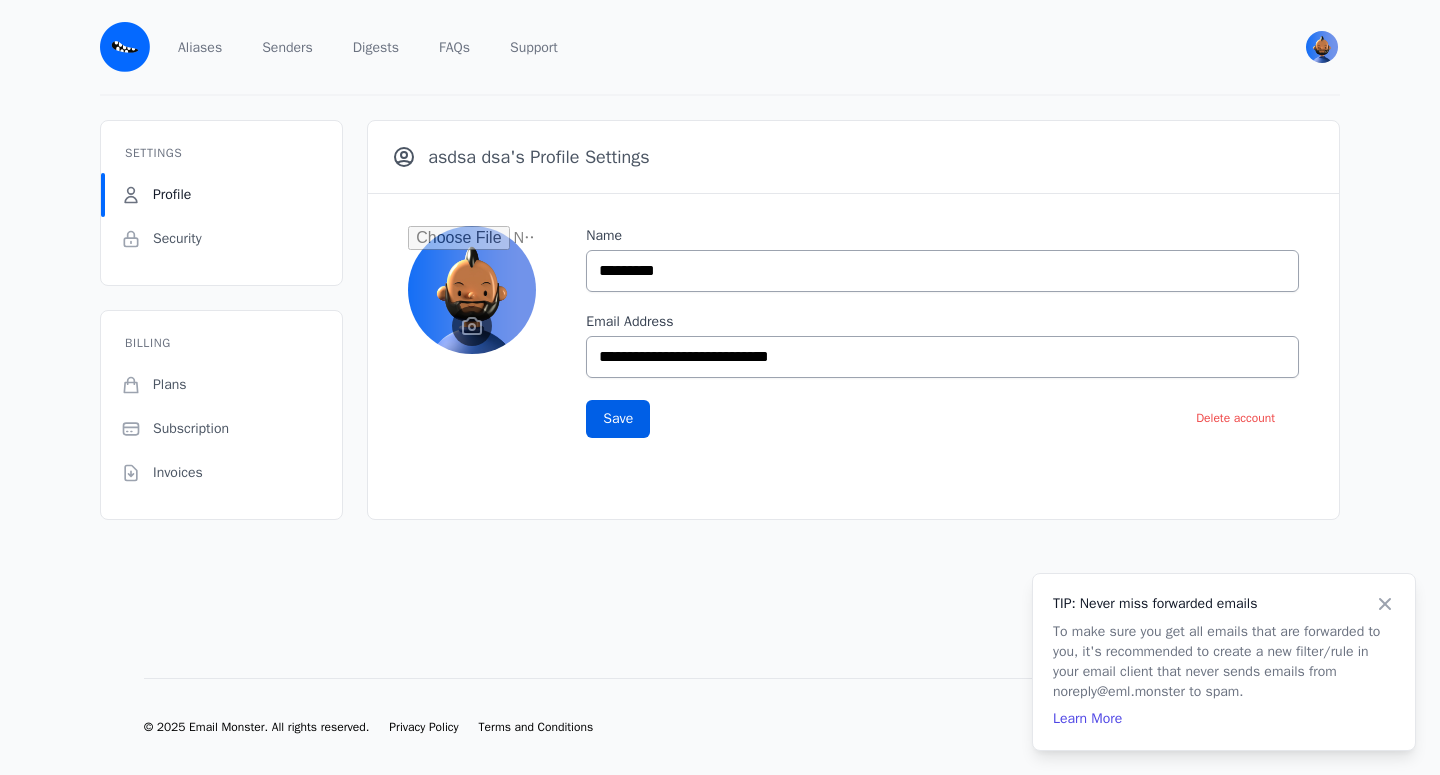scroll, scrollTop: 0, scrollLeft: 0, axis: both 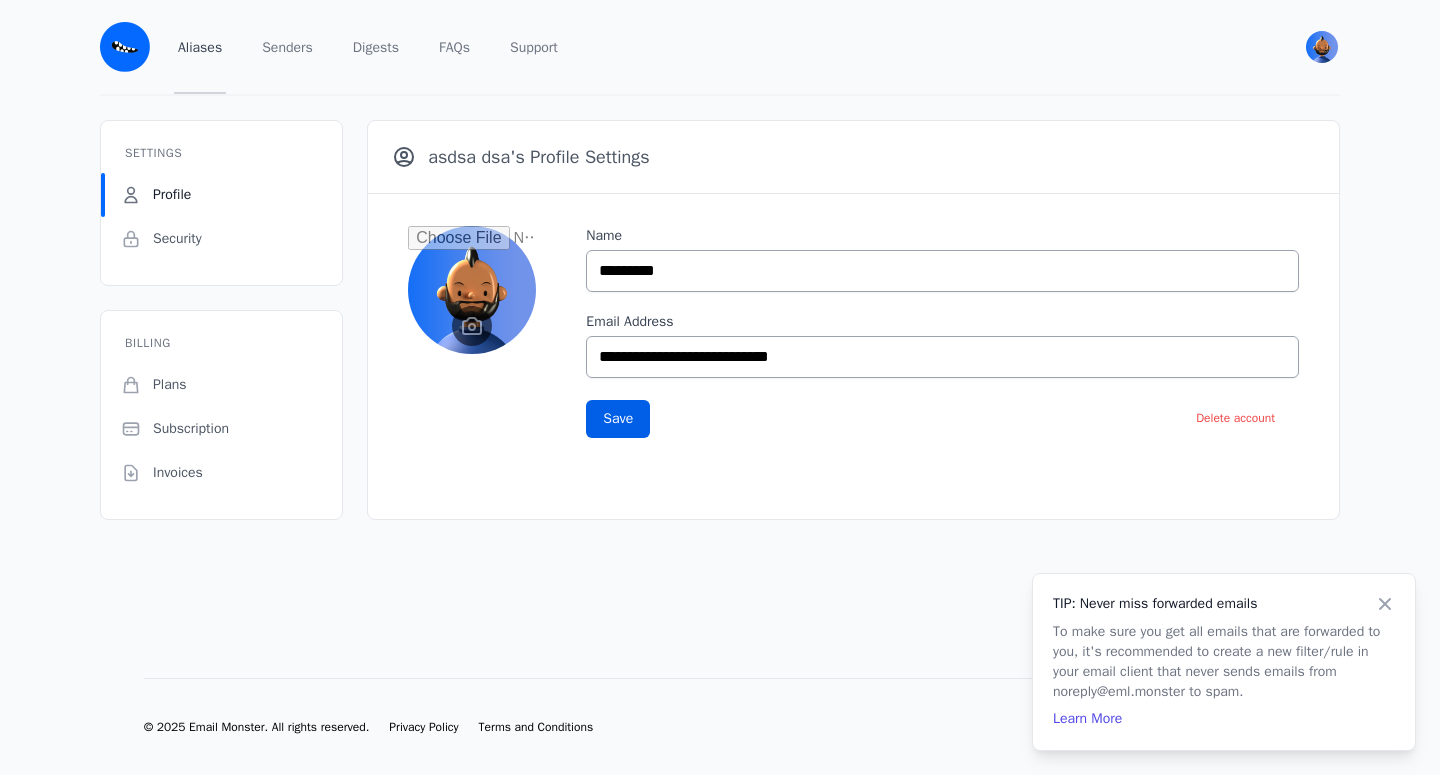 click on "Aliases" at bounding box center (200, 47) 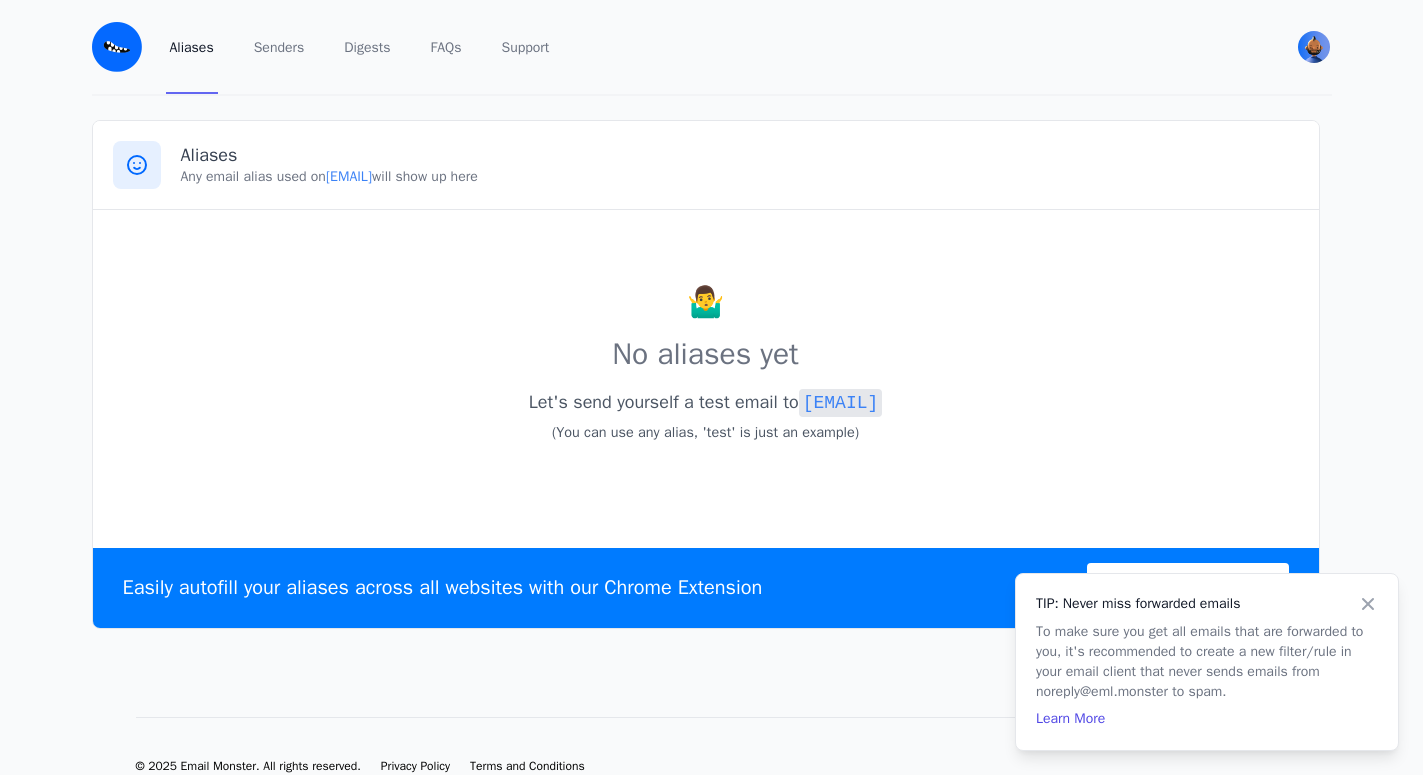 scroll, scrollTop: 0, scrollLeft: 0, axis: both 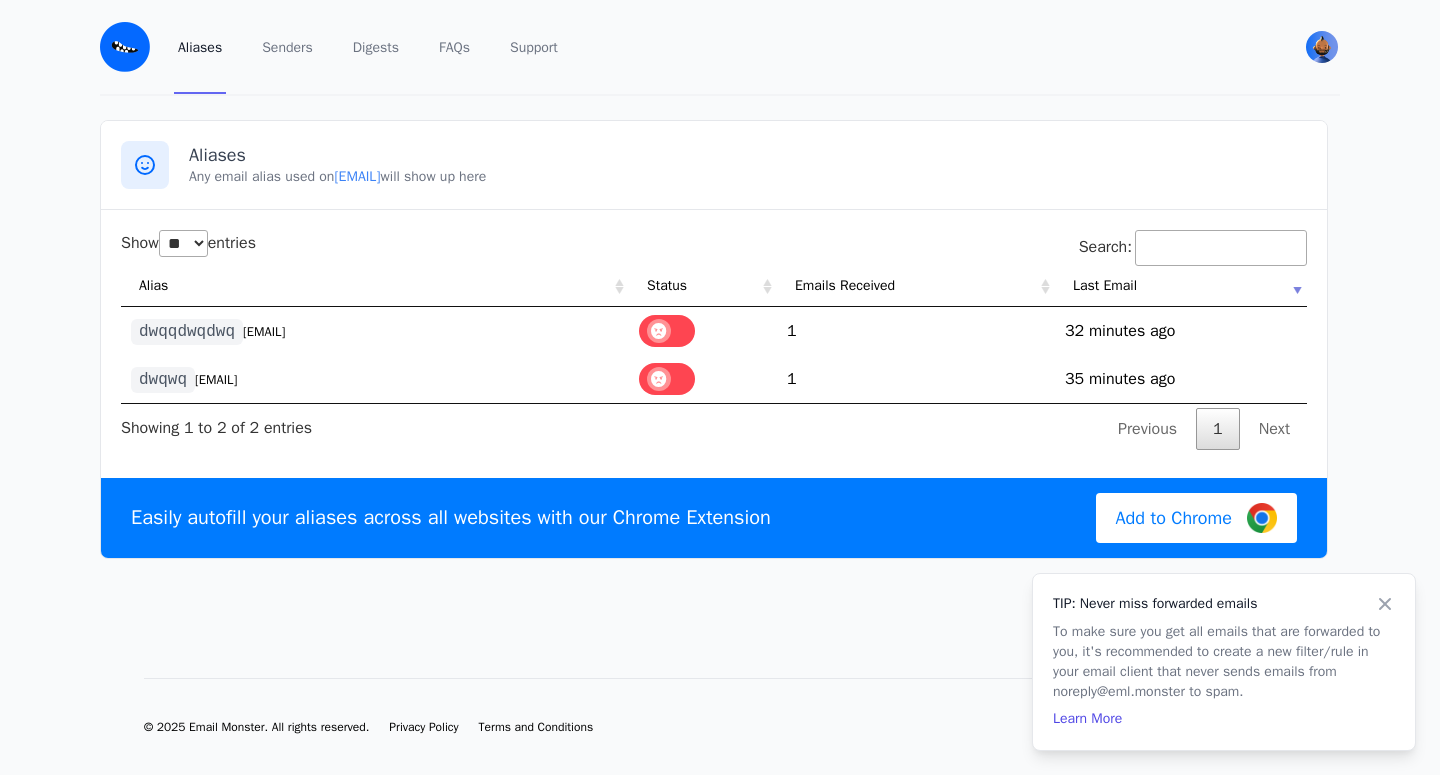 select on "**" 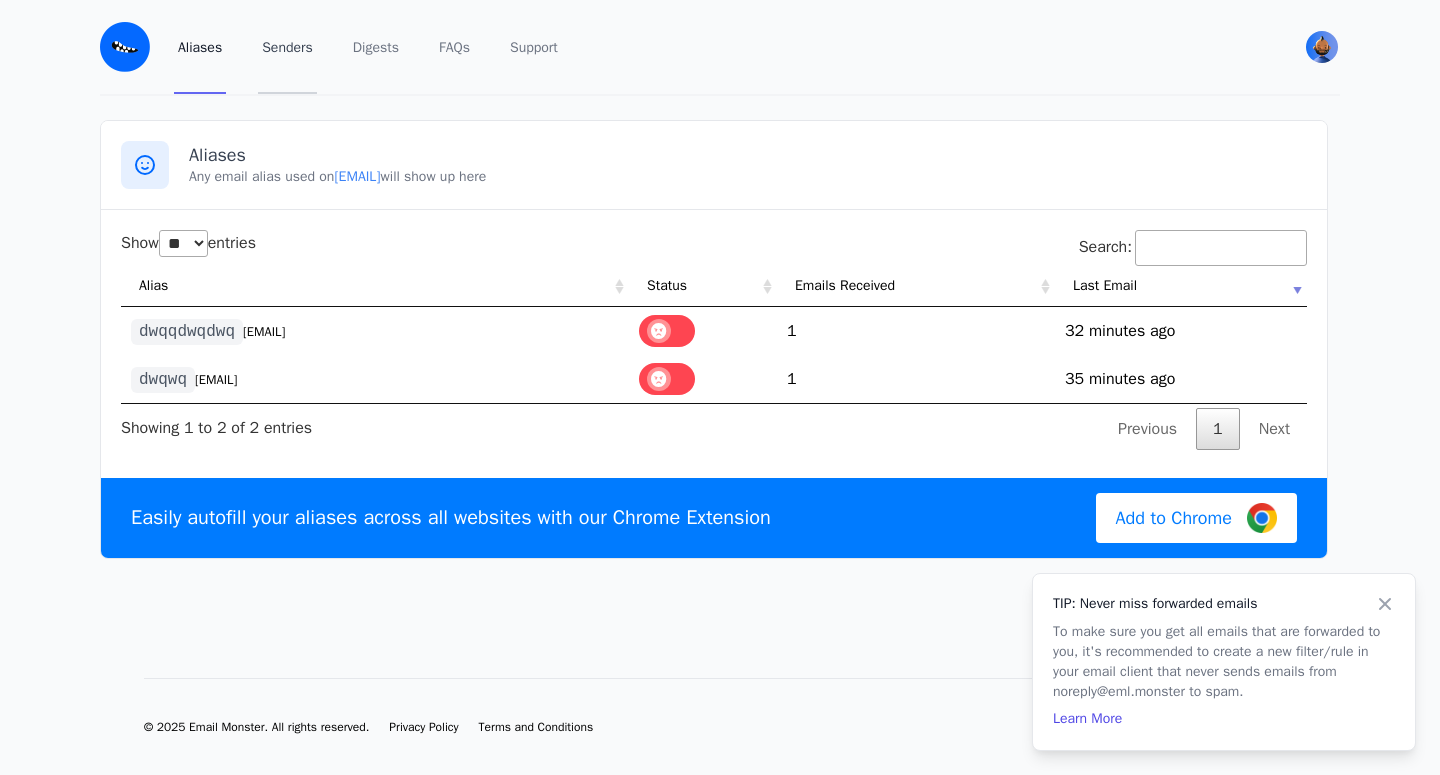 click on "Senders" at bounding box center [287, 47] 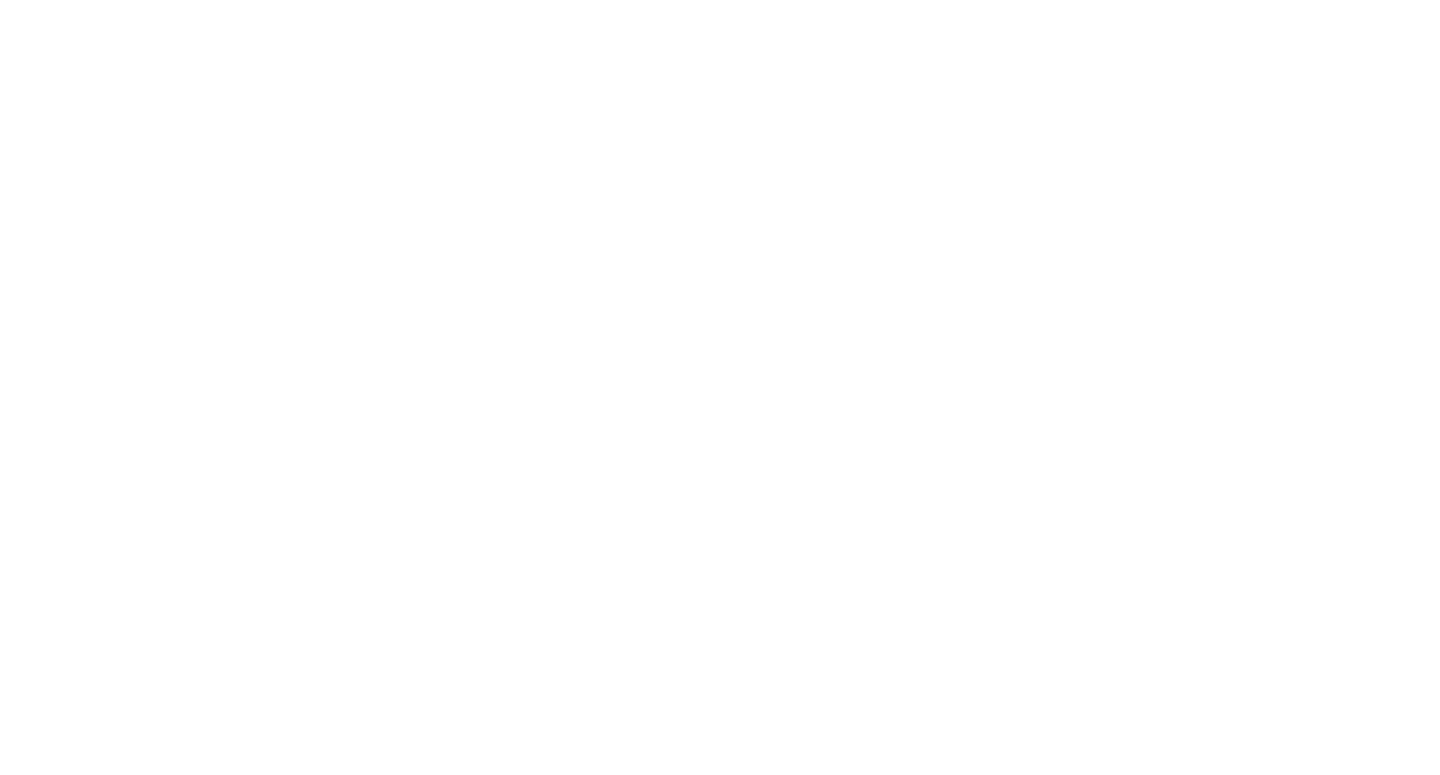 select on "**" 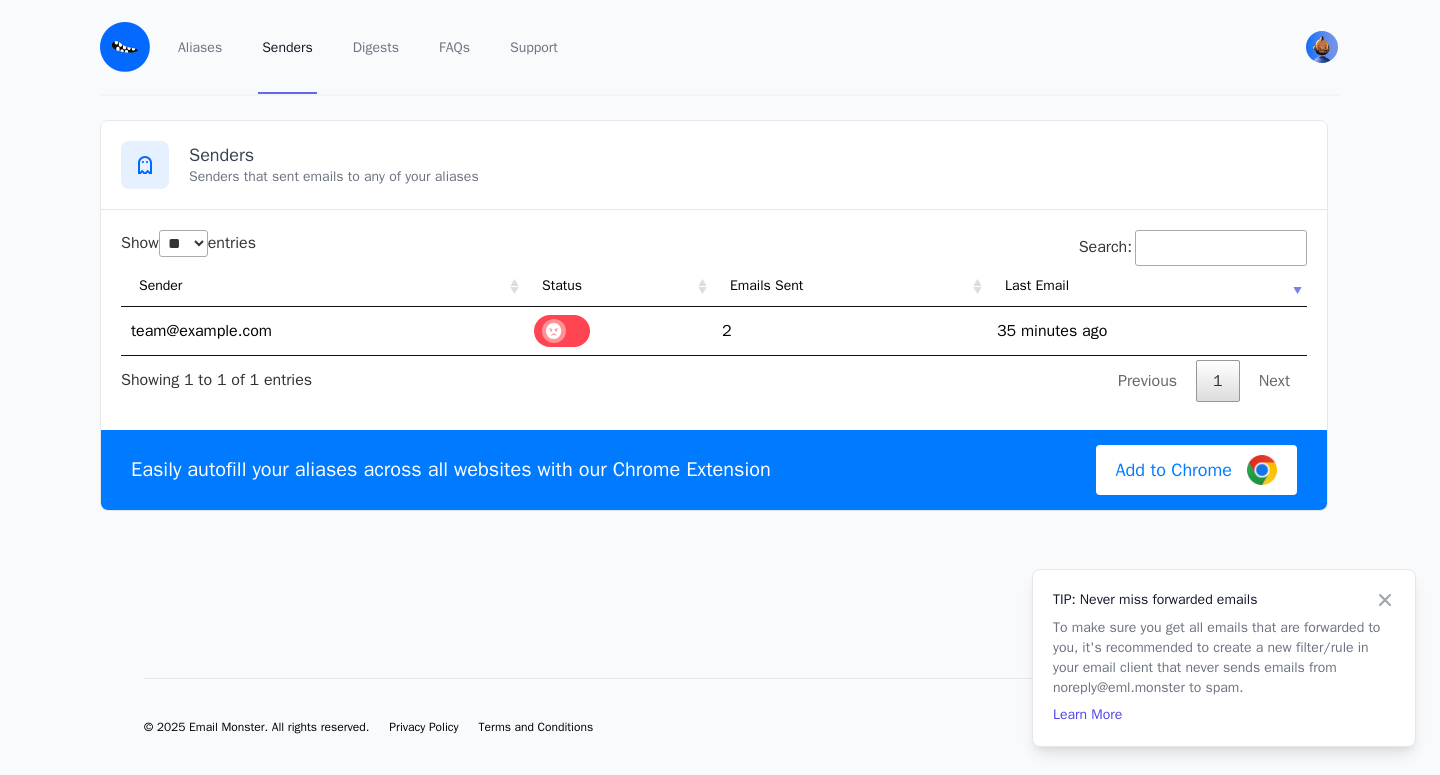 click 